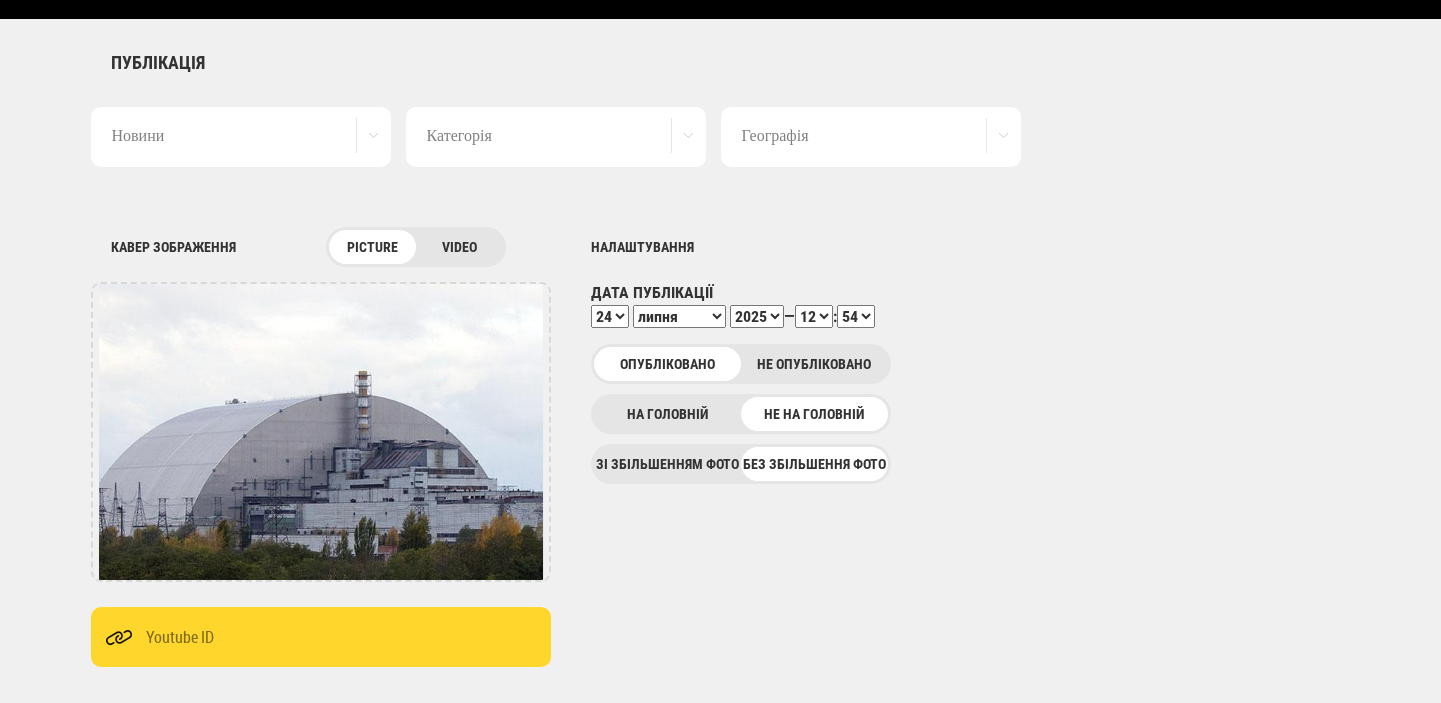 scroll, scrollTop: 0, scrollLeft: 0, axis: both 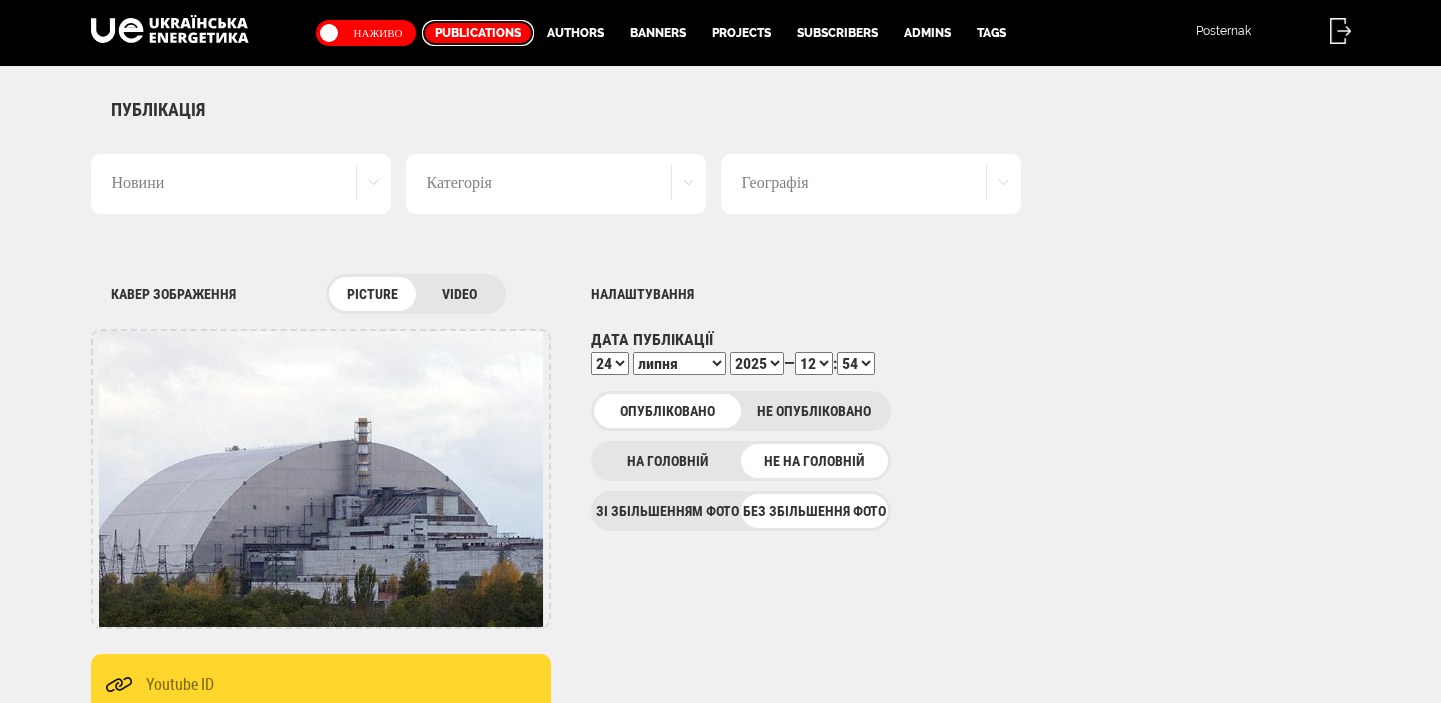 click on "Publications" at bounding box center (478, 33) 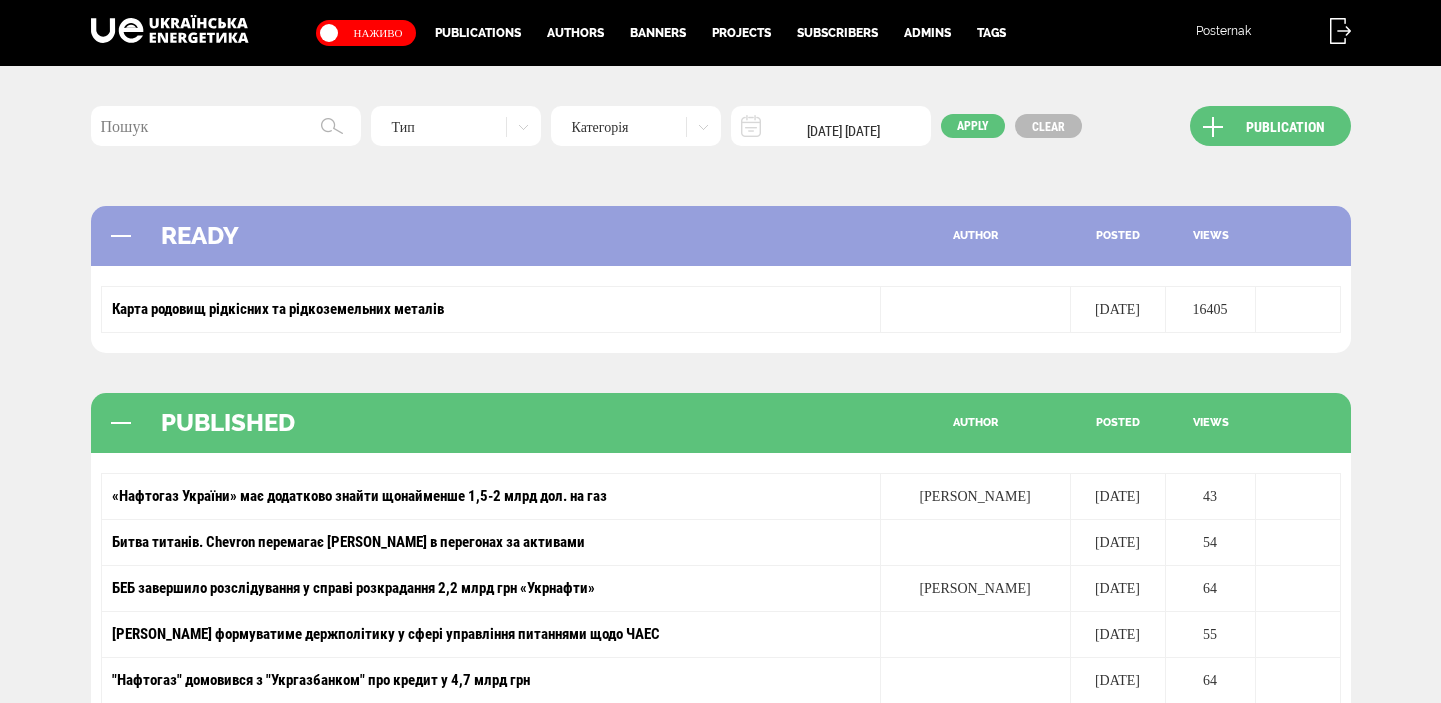 scroll, scrollTop: 0, scrollLeft: 0, axis: both 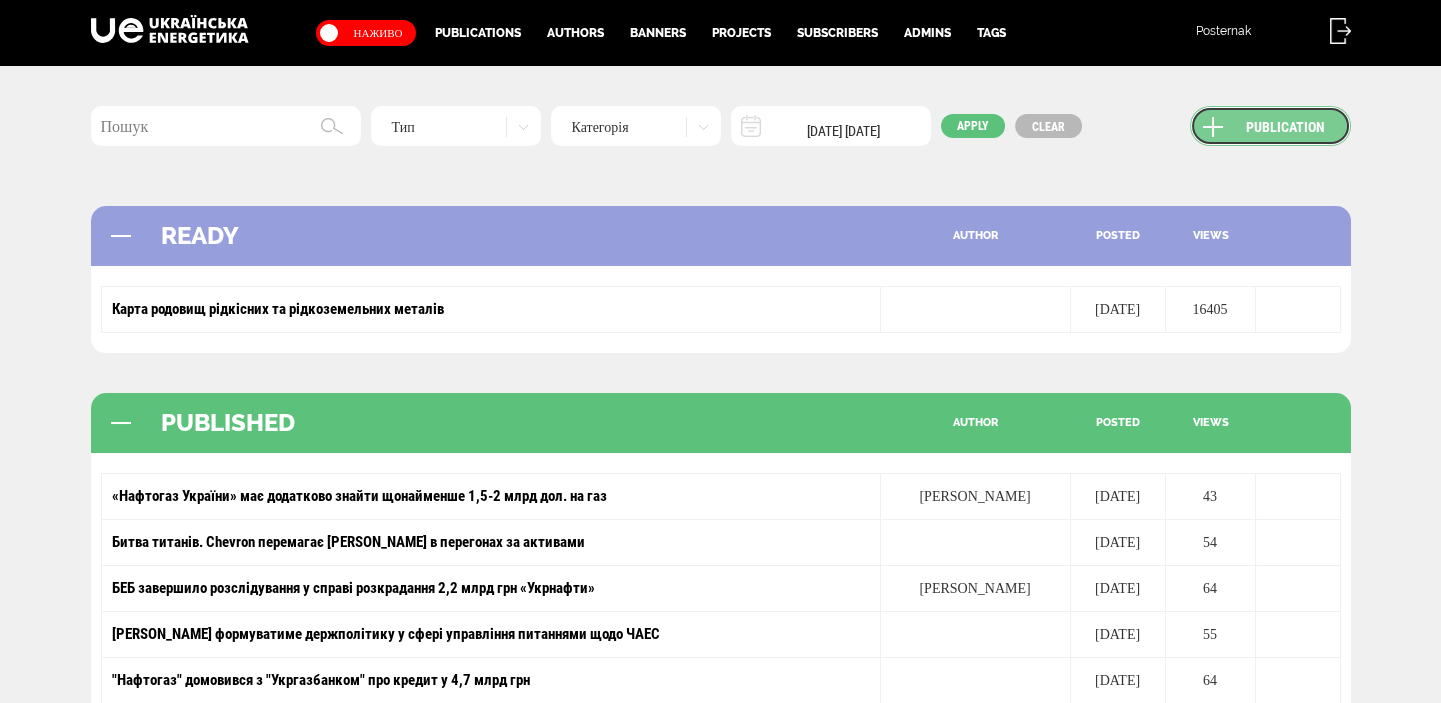 click on "Publication" at bounding box center [1270, 126] 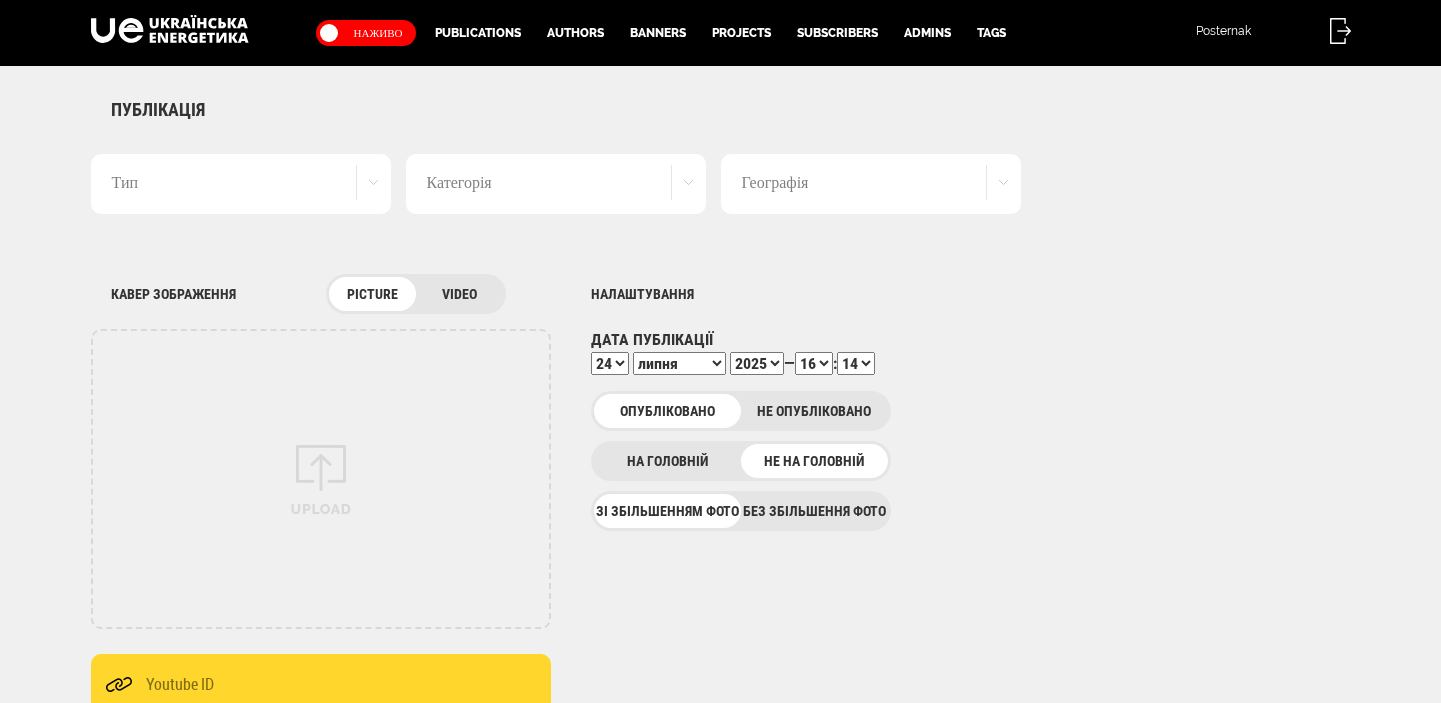 scroll, scrollTop: 0, scrollLeft: 0, axis: both 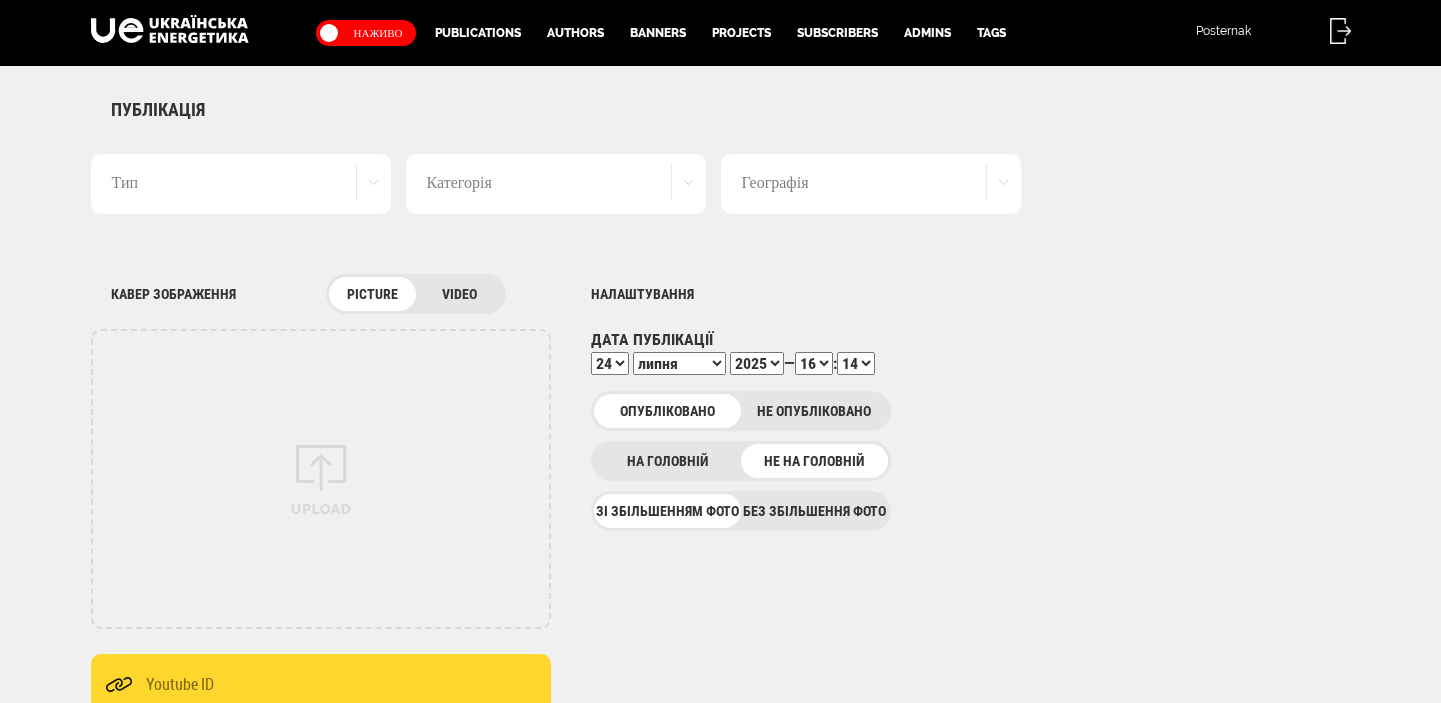 click on "Тип" at bounding box center (241, 184) 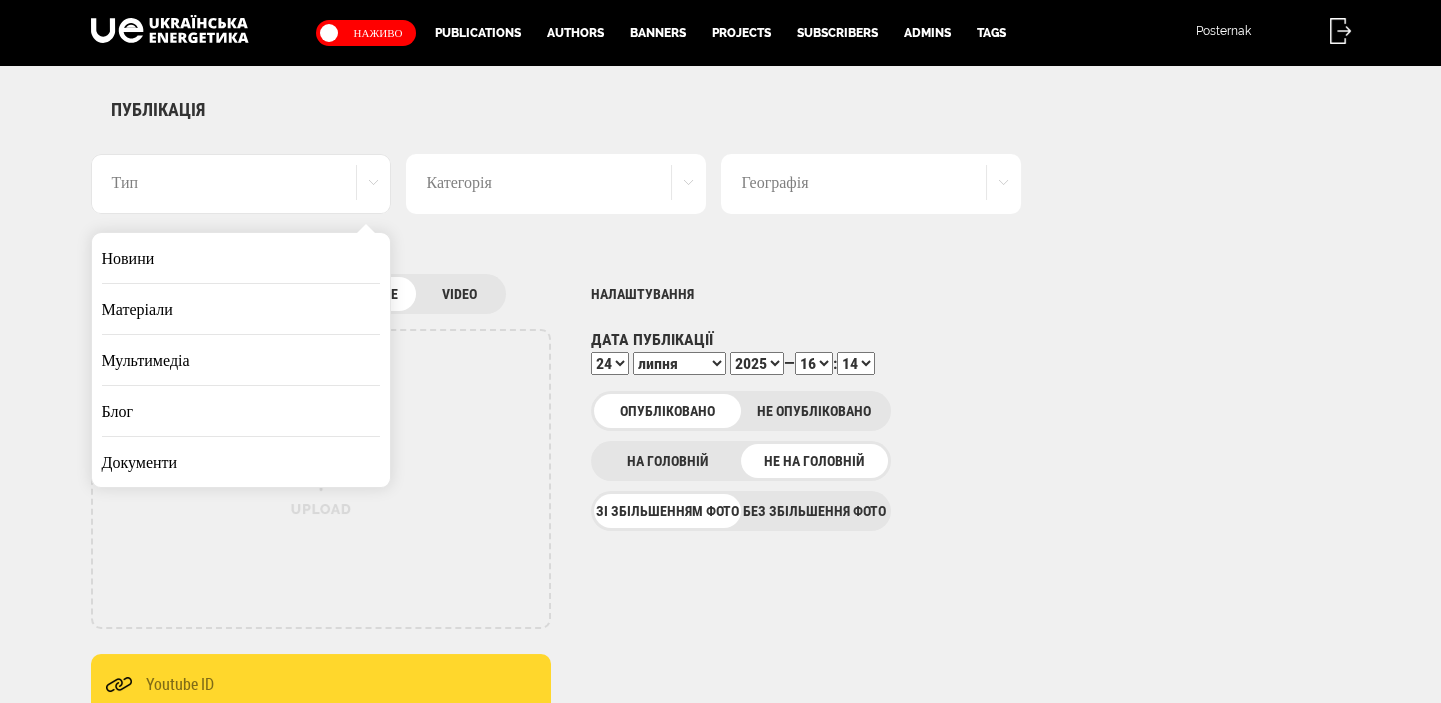 click on "Новини" at bounding box center (241, 258) 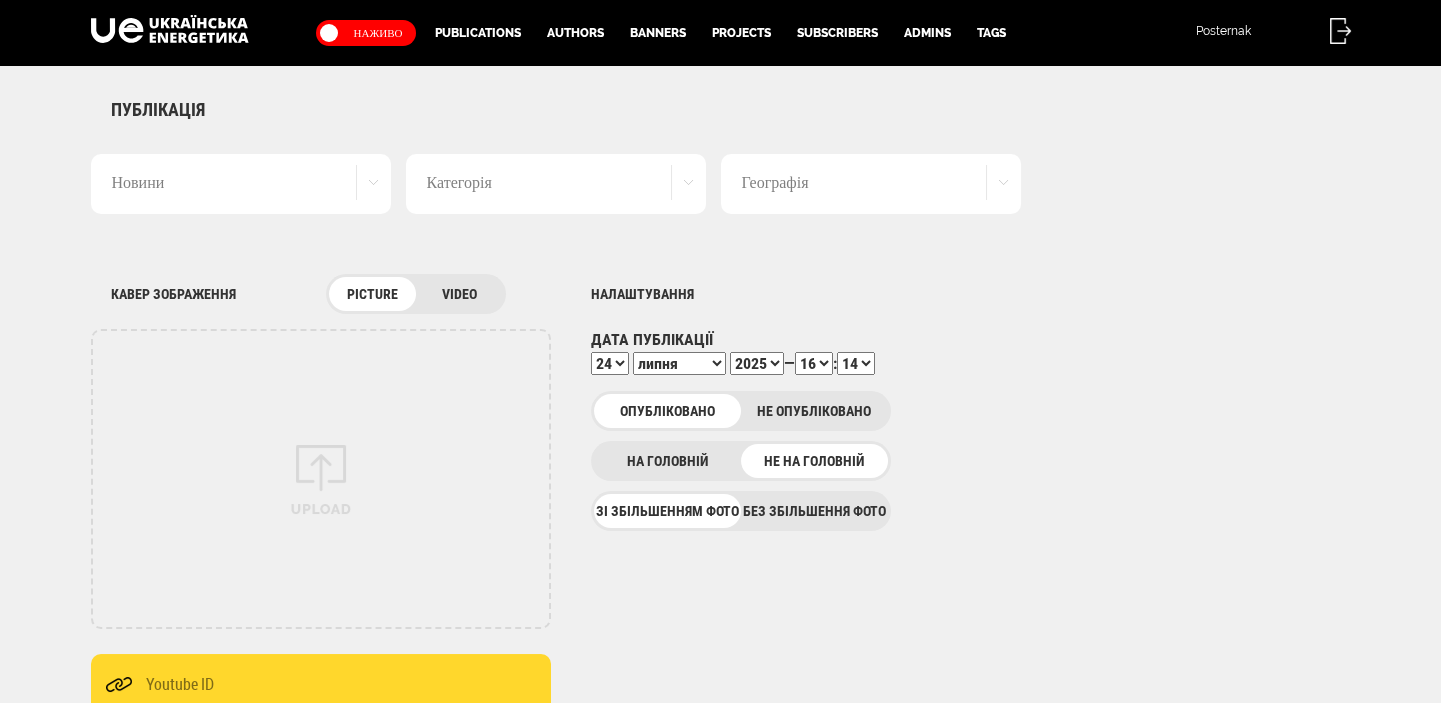 click on "Без збільшення фото" at bounding box center (814, 511) 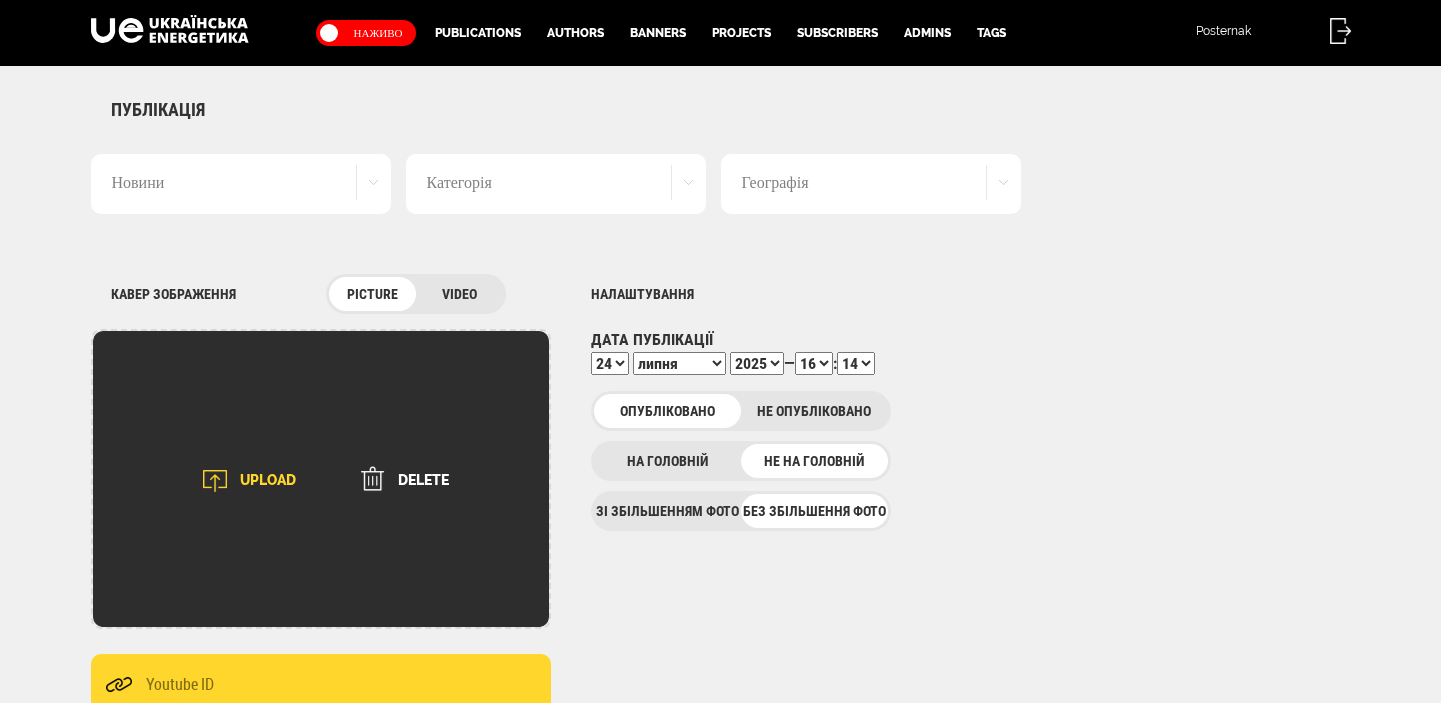 click on "UPLOAD" at bounding box center [243, 481] 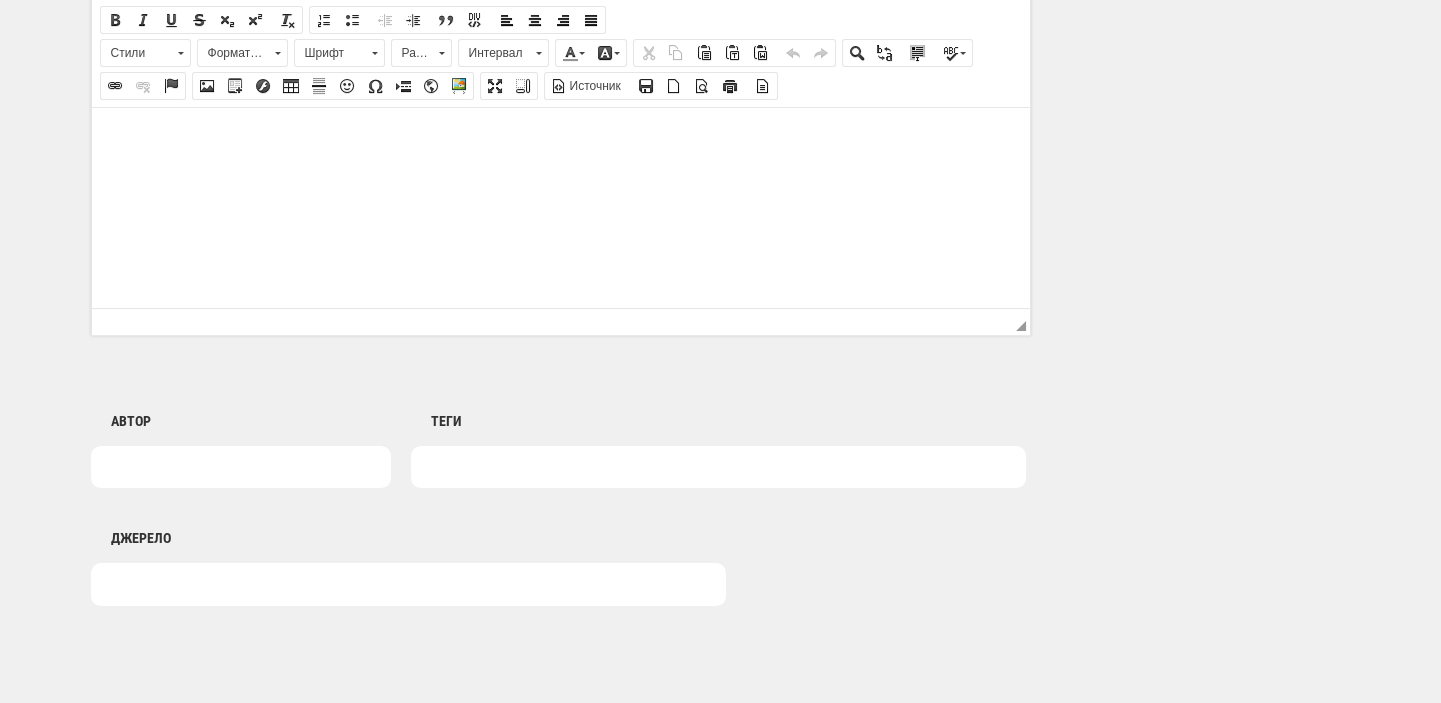 scroll, scrollTop: 1272, scrollLeft: 0, axis: vertical 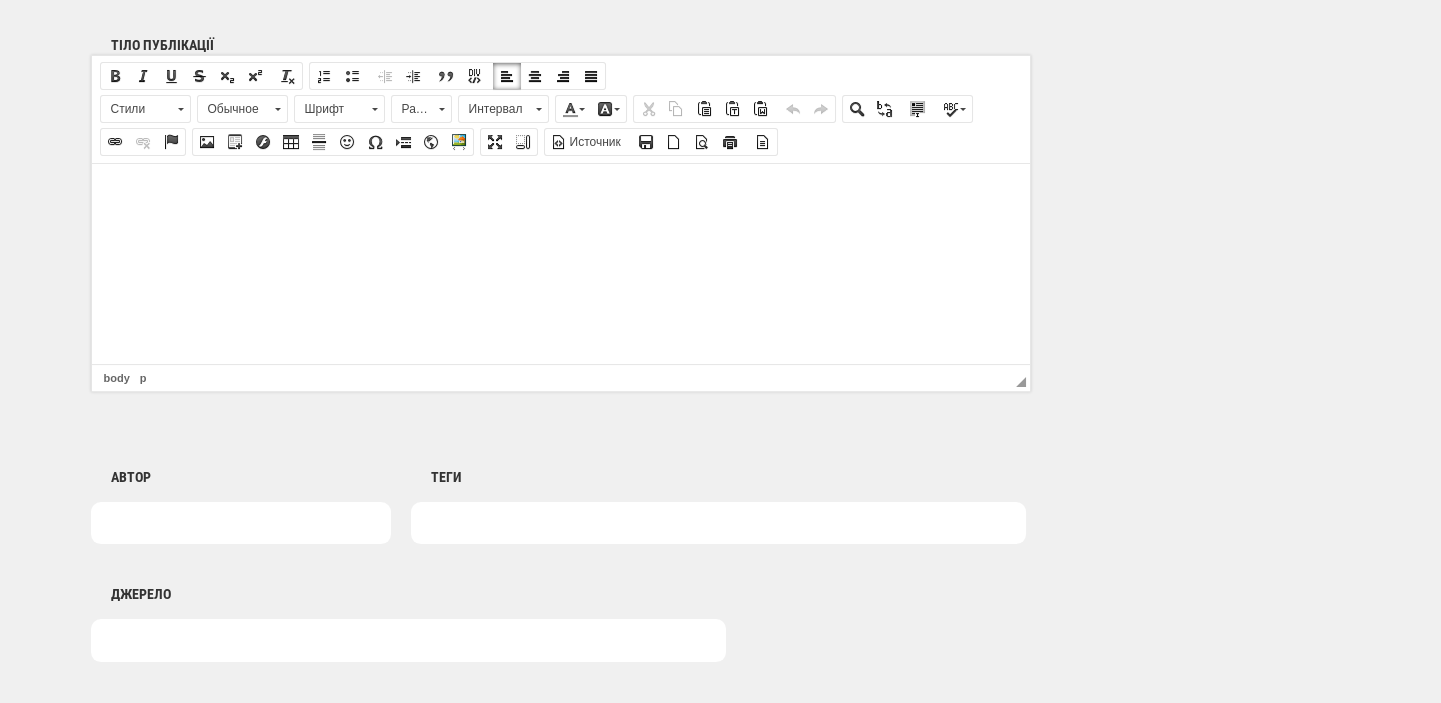 click at bounding box center (560, 193) 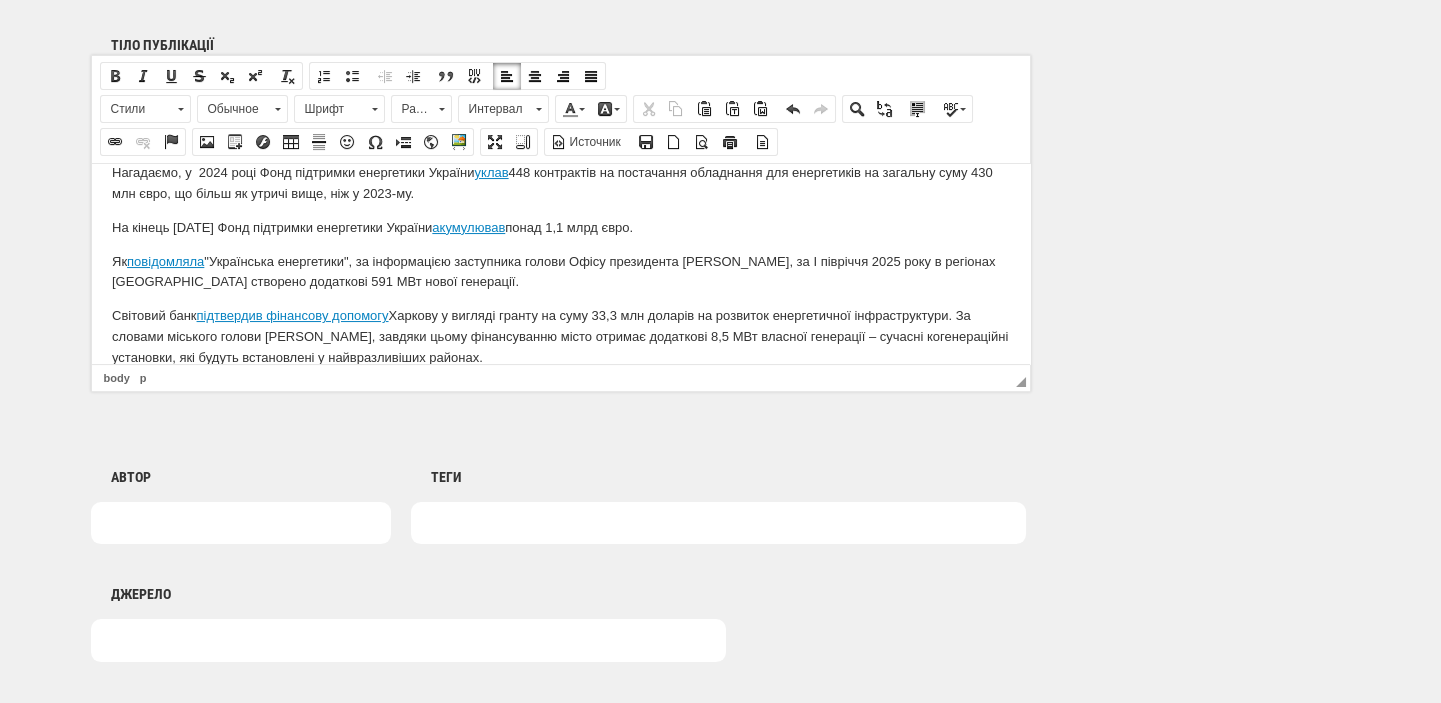 scroll, scrollTop: 0, scrollLeft: 0, axis: both 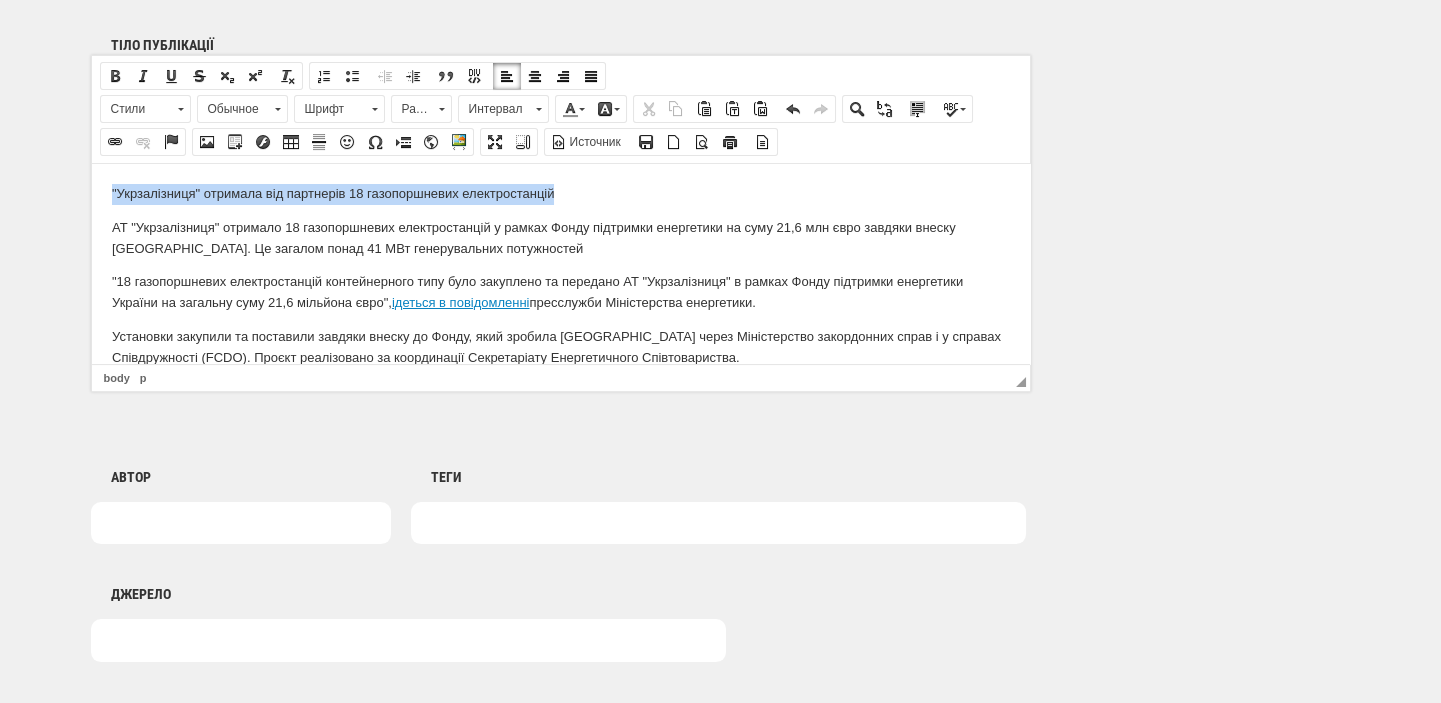 drag, startPoint x: 567, startPoint y: 195, endPoint x: 163, endPoint y: 379, distance: 443.92792 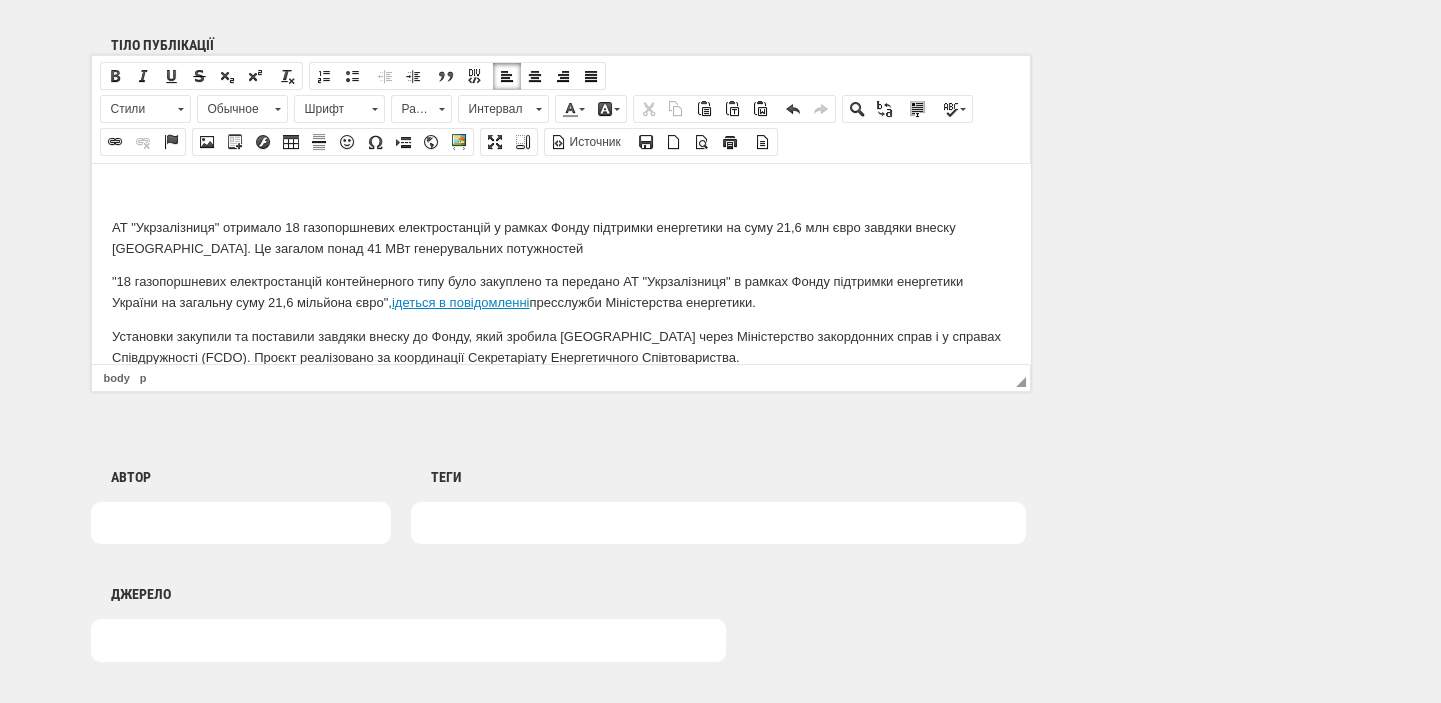 scroll, scrollTop: 848, scrollLeft: 0, axis: vertical 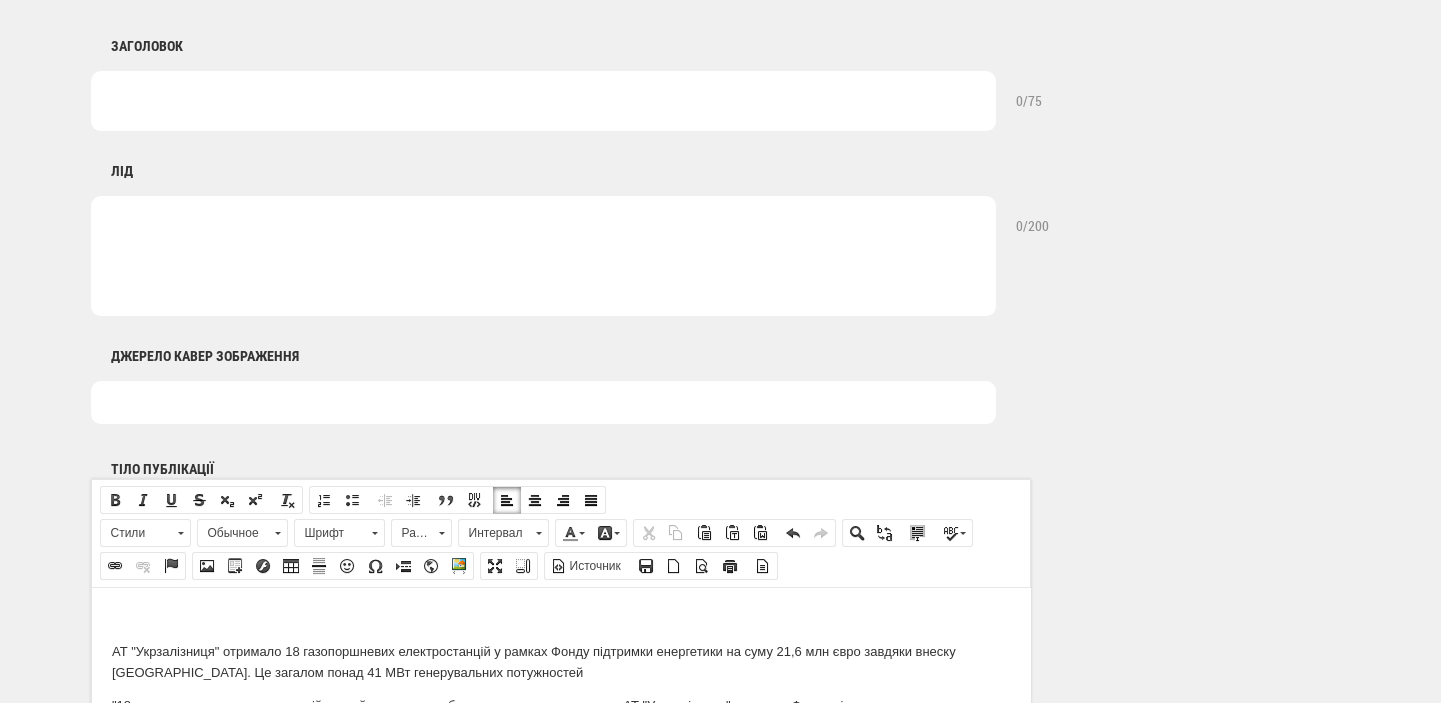 click at bounding box center [543, 101] 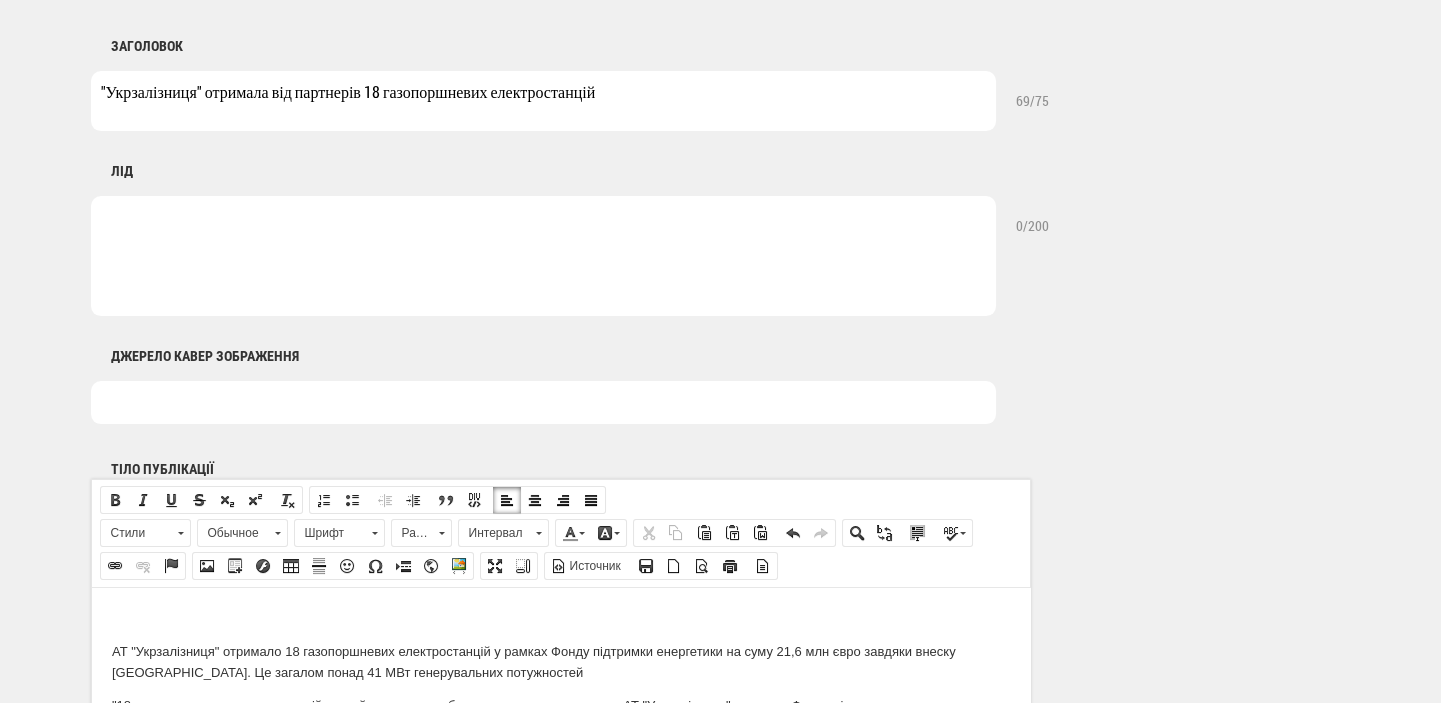 scroll, scrollTop: 1272, scrollLeft: 0, axis: vertical 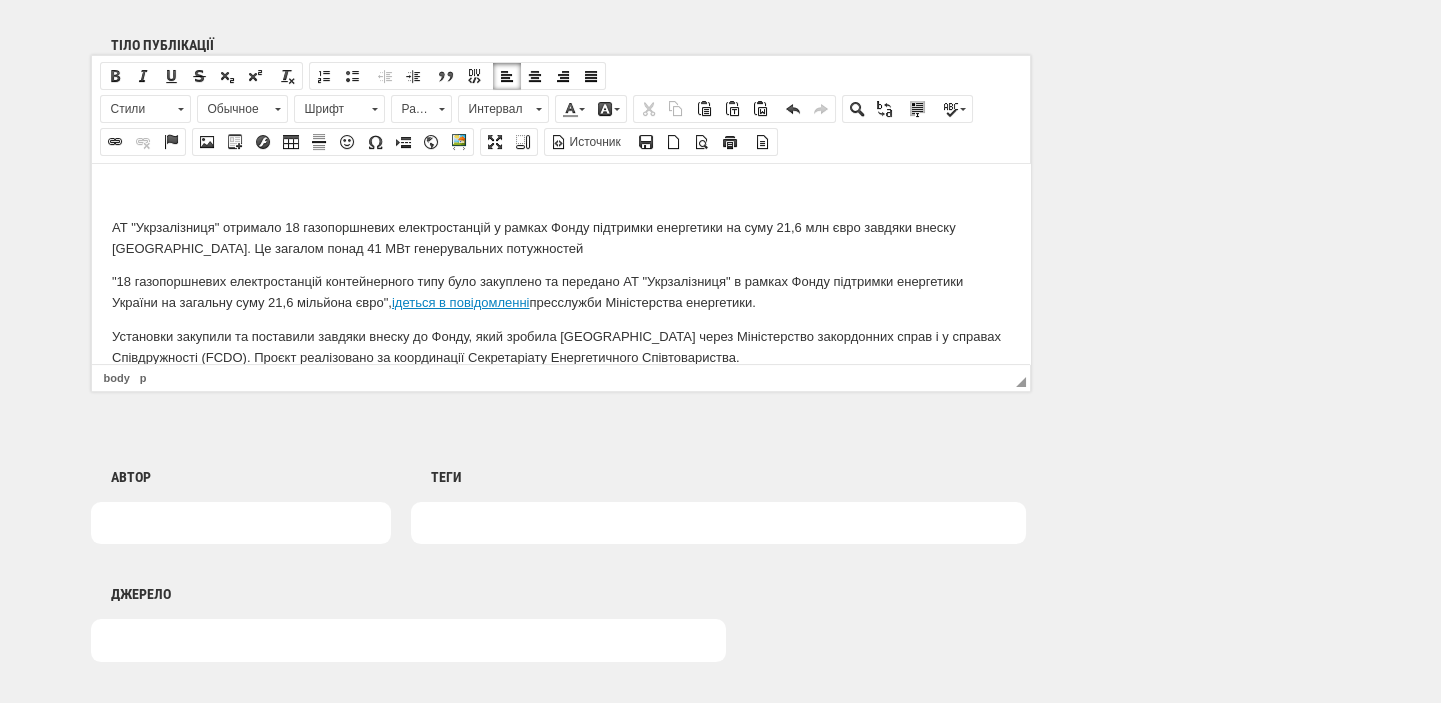 type on ""Укрзалізниця" отримала від партнерів 18 газопоршневих електростанцій" 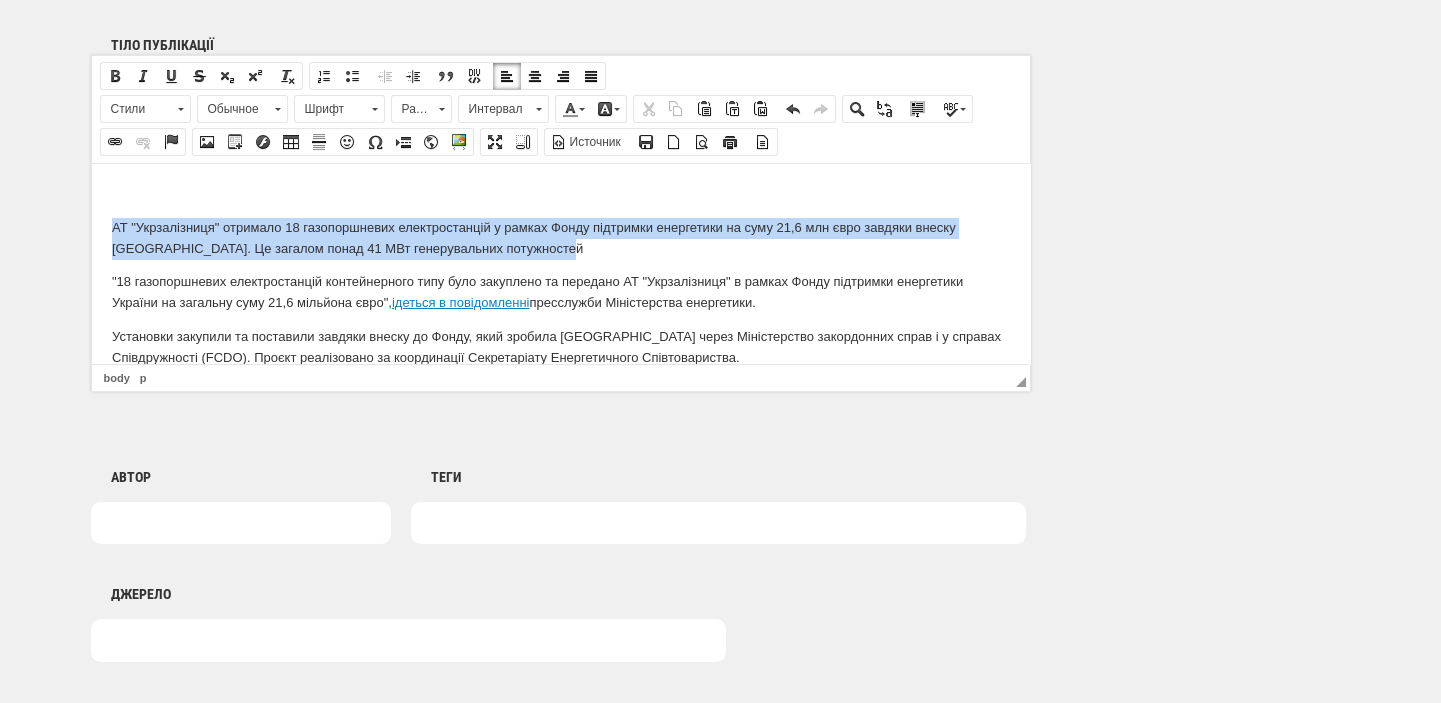 drag, startPoint x: 553, startPoint y: 250, endPoint x: 99, endPoint y: 226, distance: 454.6339 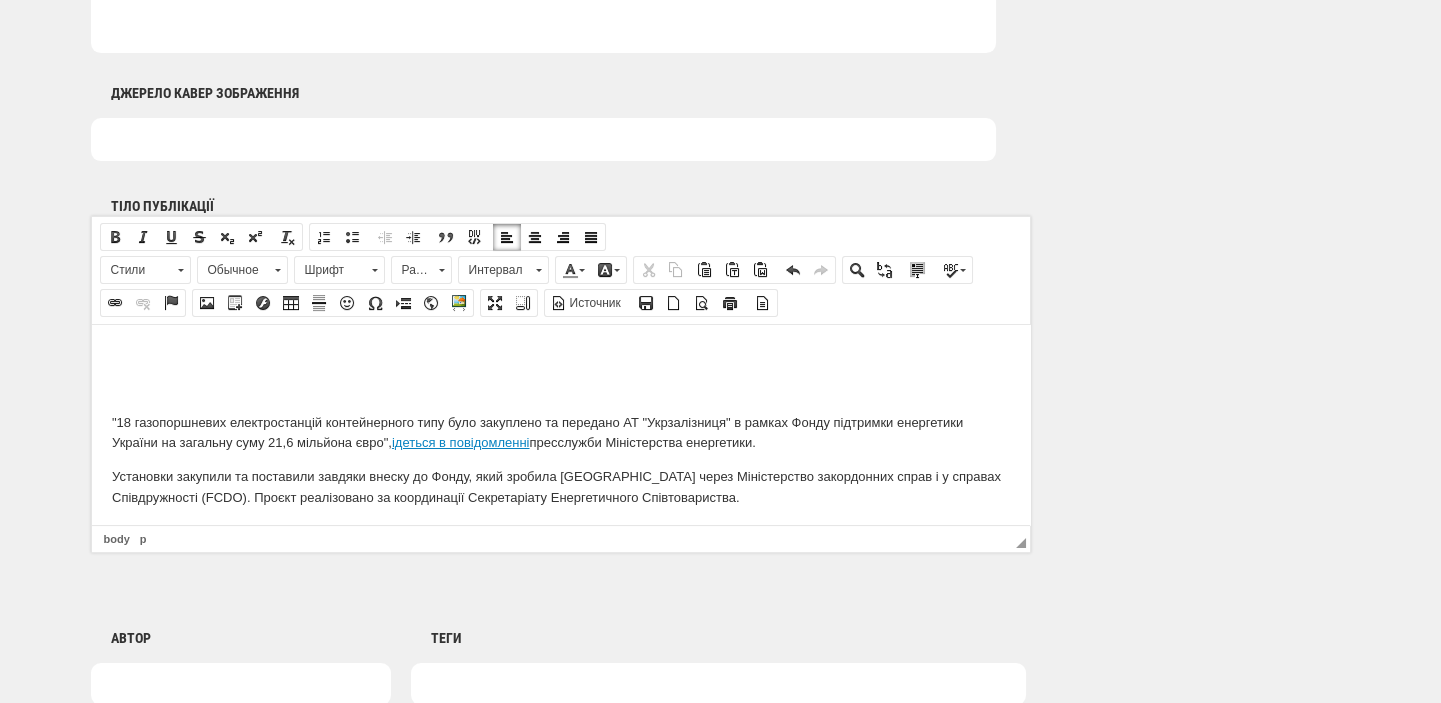 scroll, scrollTop: 1060, scrollLeft: 0, axis: vertical 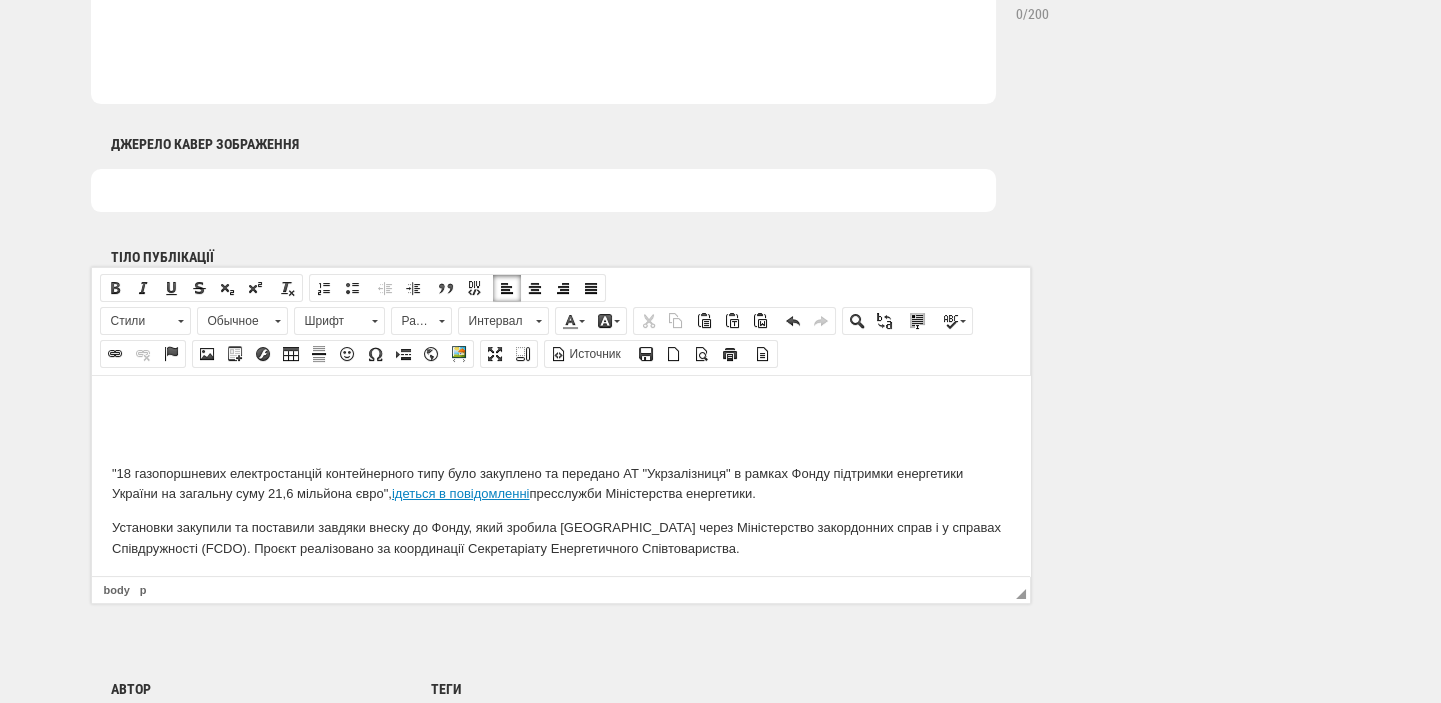 click at bounding box center [543, 44] 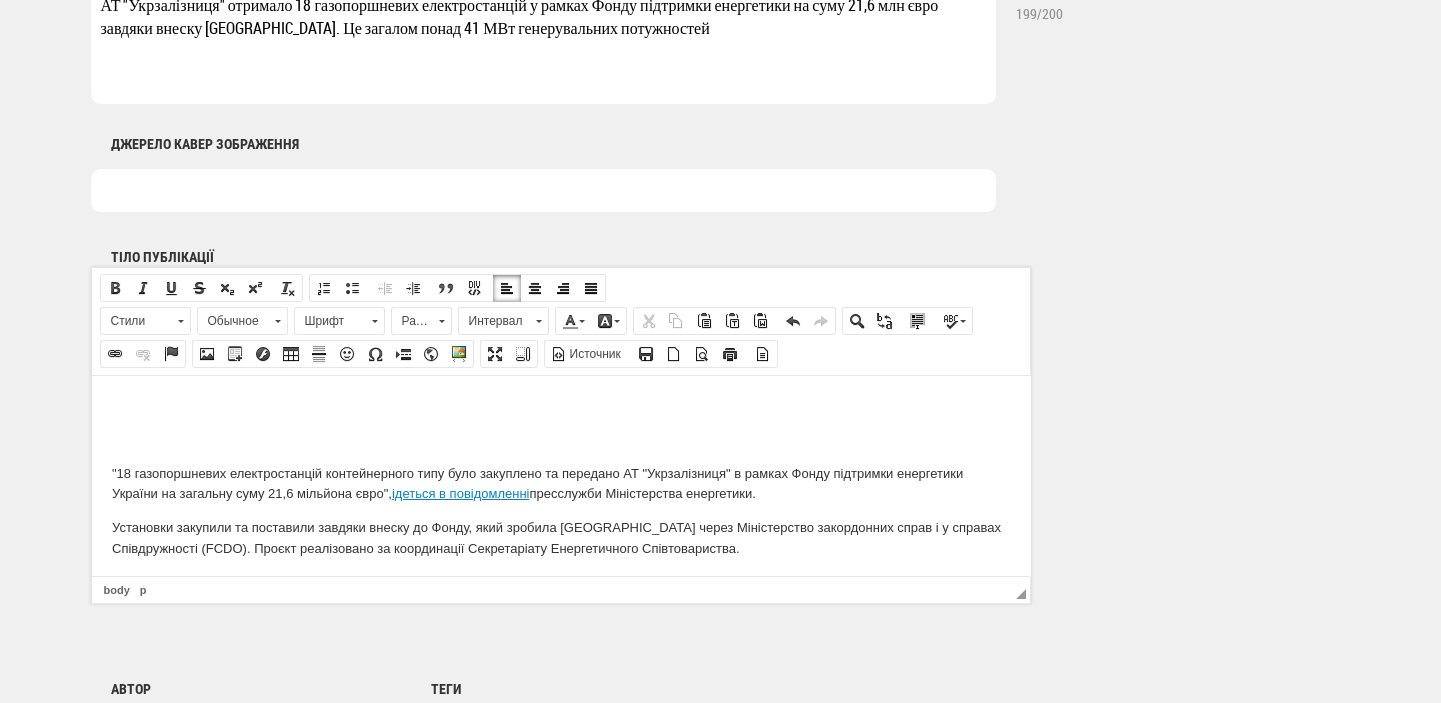 type on "АТ "Укрзалізниця" отримало 18 газопоршневих електростанцій у рамках Фонду підтримки енергетики на суму 21,6 млн євро завдяки внеску Великої Британії. Це загалом понад 41 МВт генерувальних потужностей" 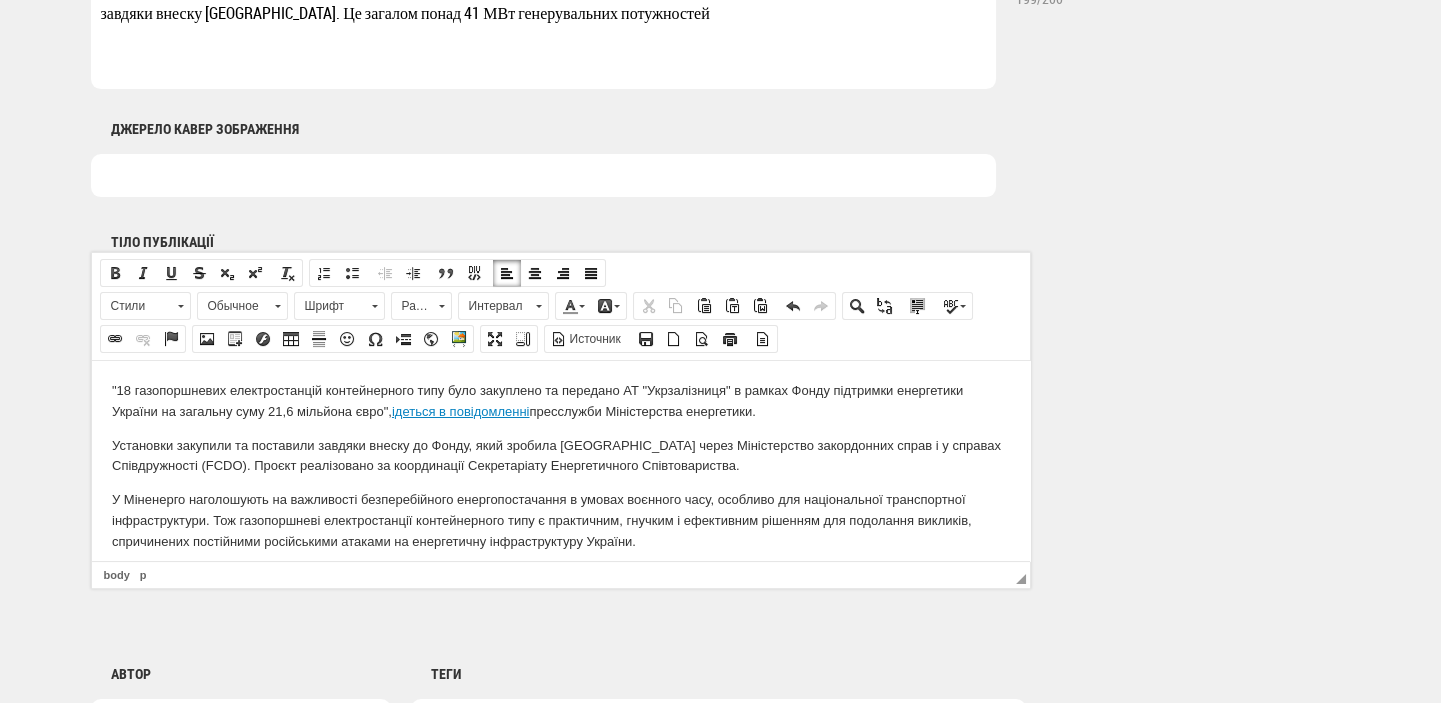 scroll, scrollTop: 1060, scrollLeft: 0, axis: vertical 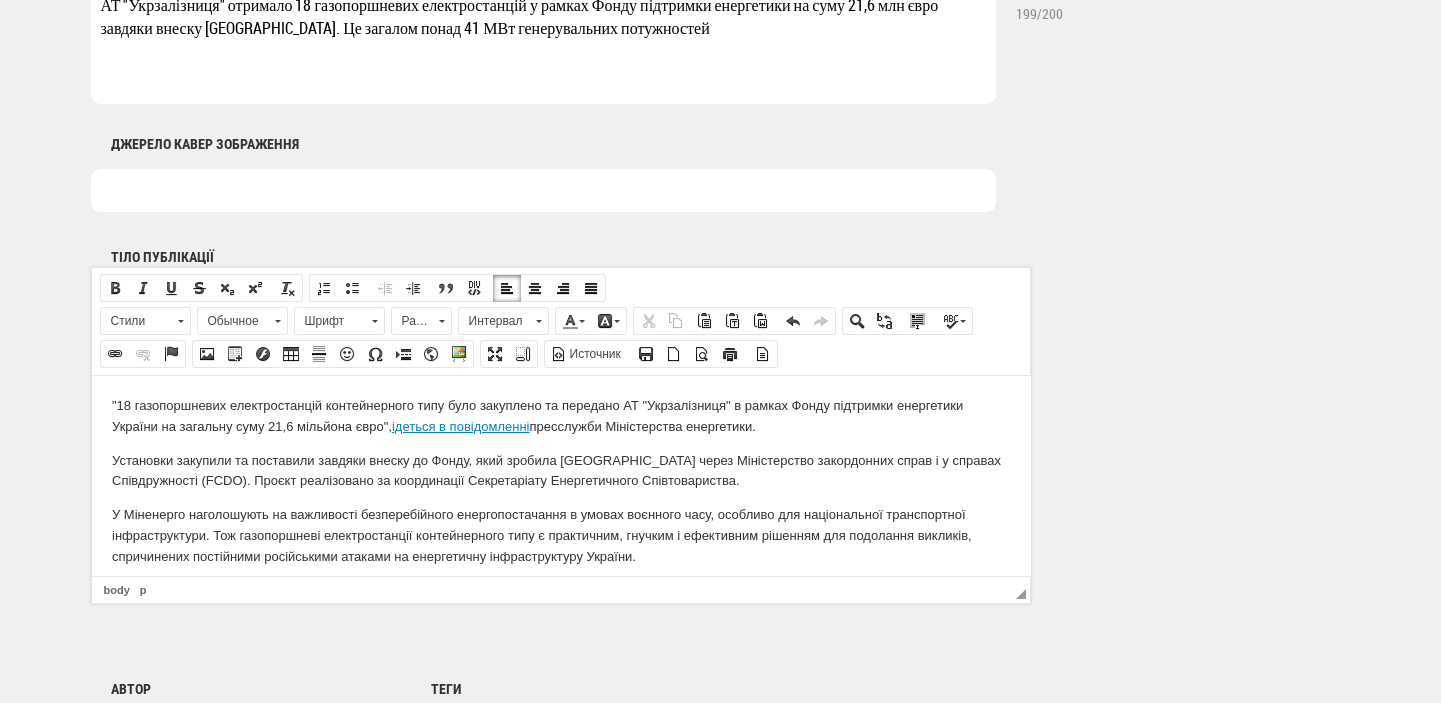click at bounding box center (543, 190) 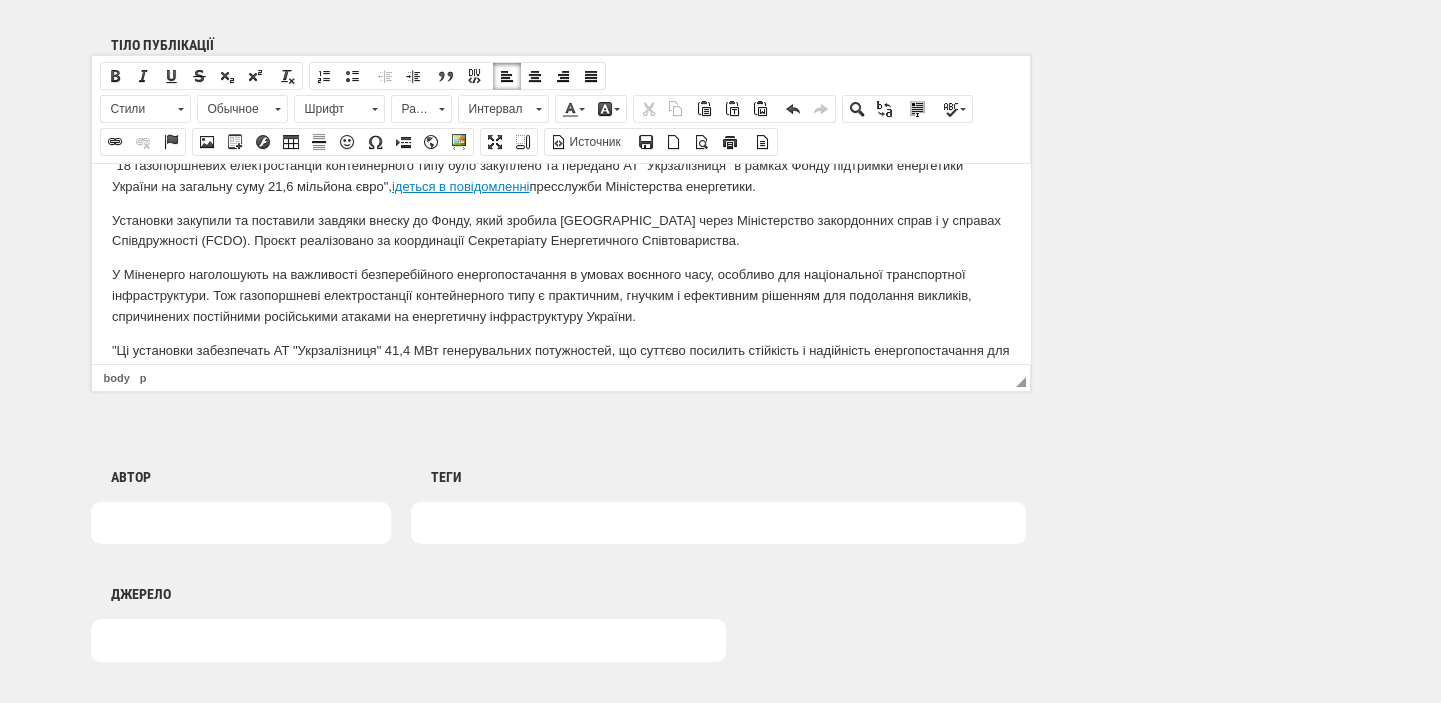 scroll, scrollTop: 0, scrollLeft: 0, axis: both 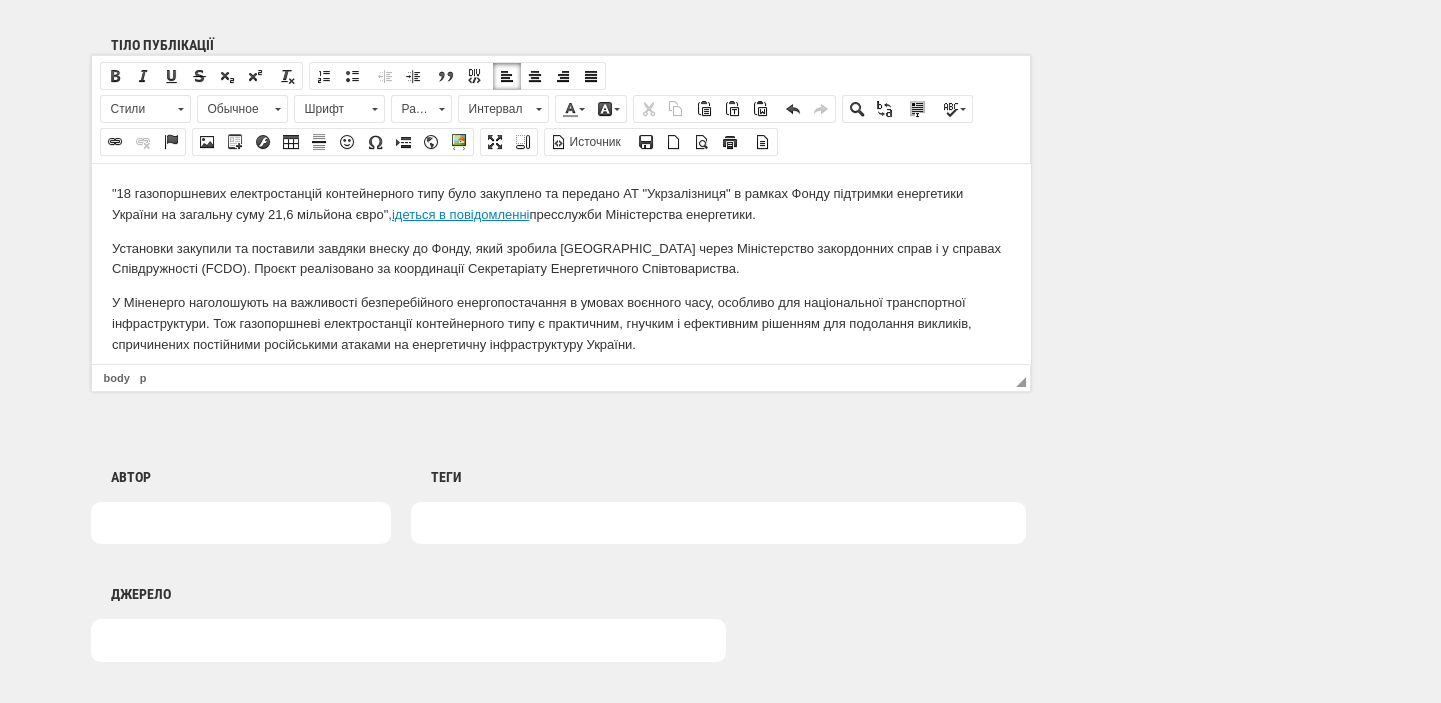 click at bounding box center [718, 523] 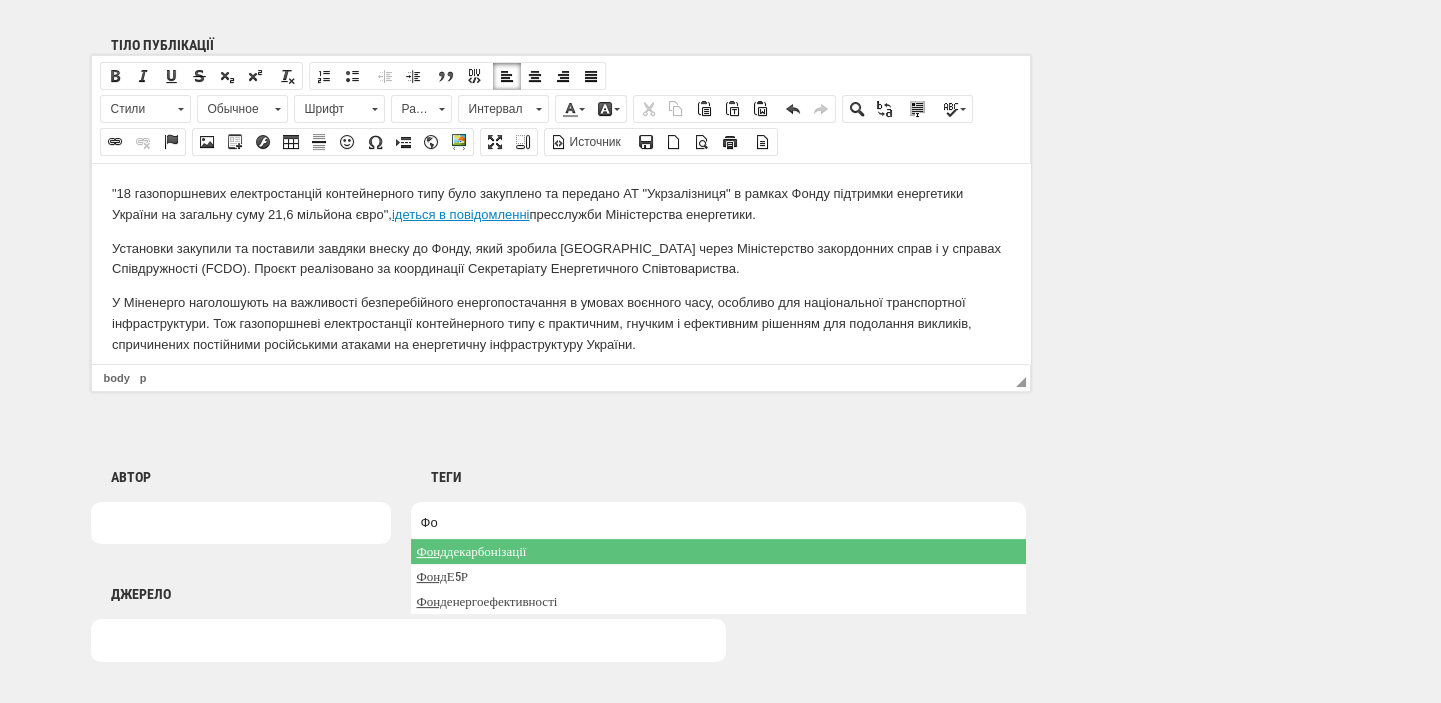 type on "Ф" 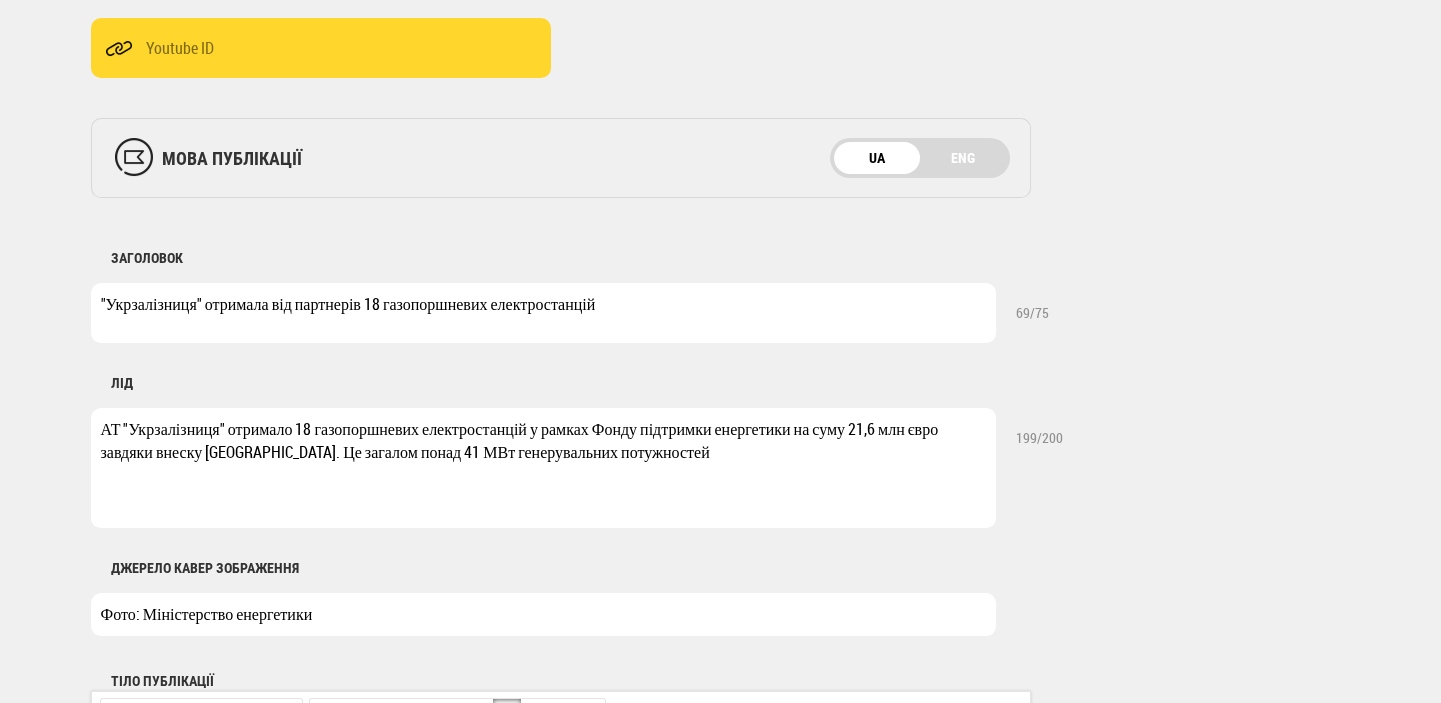 scroll, scrollTop: 0, scrollLeft: 0, axis: both 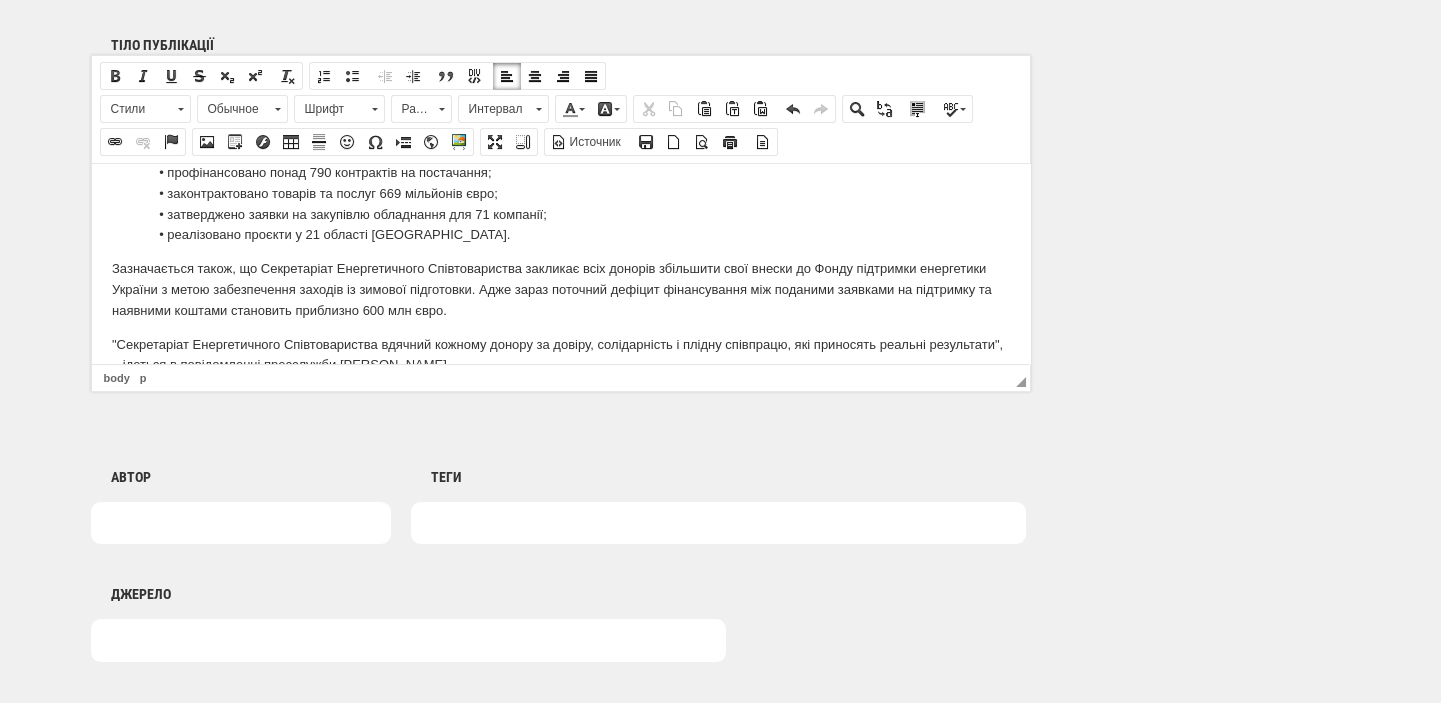 click at bounding box center [718, 523] 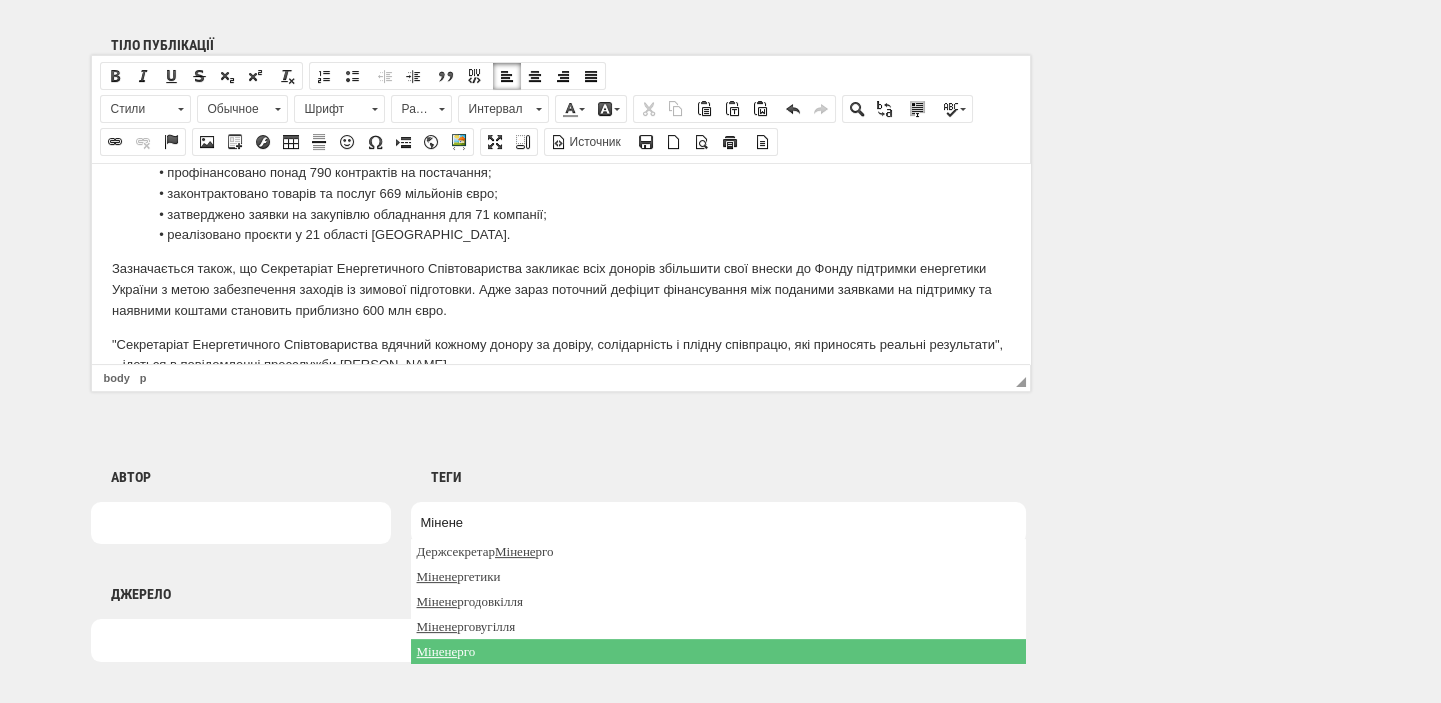 type on "Мінене" 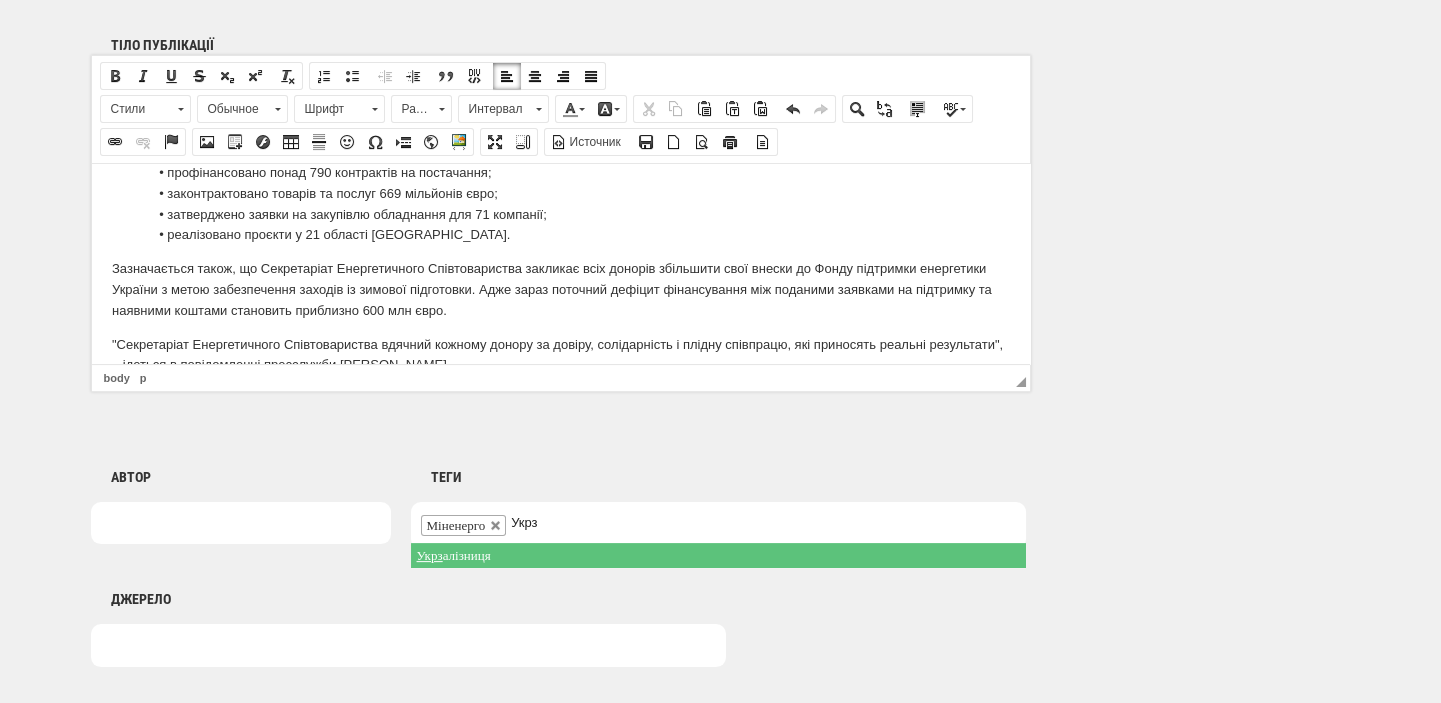 type on "Укрз" 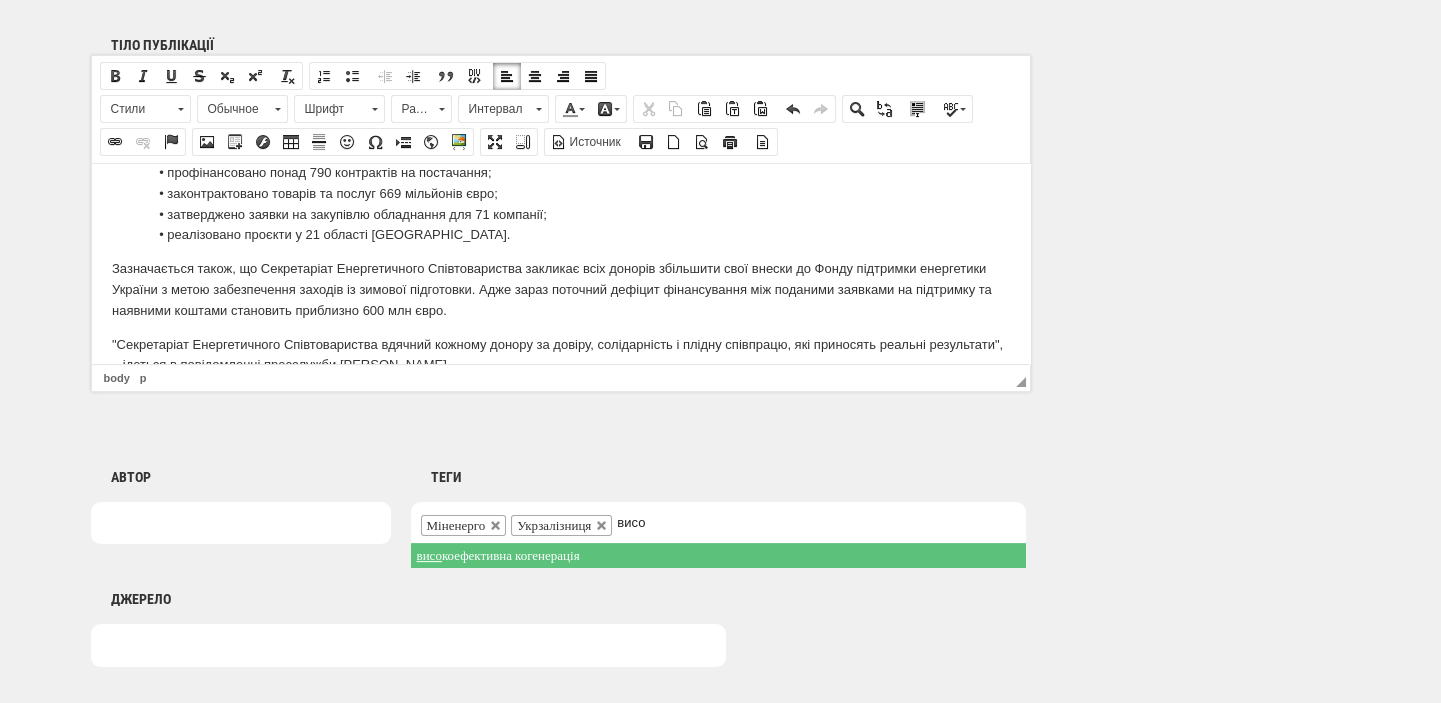 type on "висо" 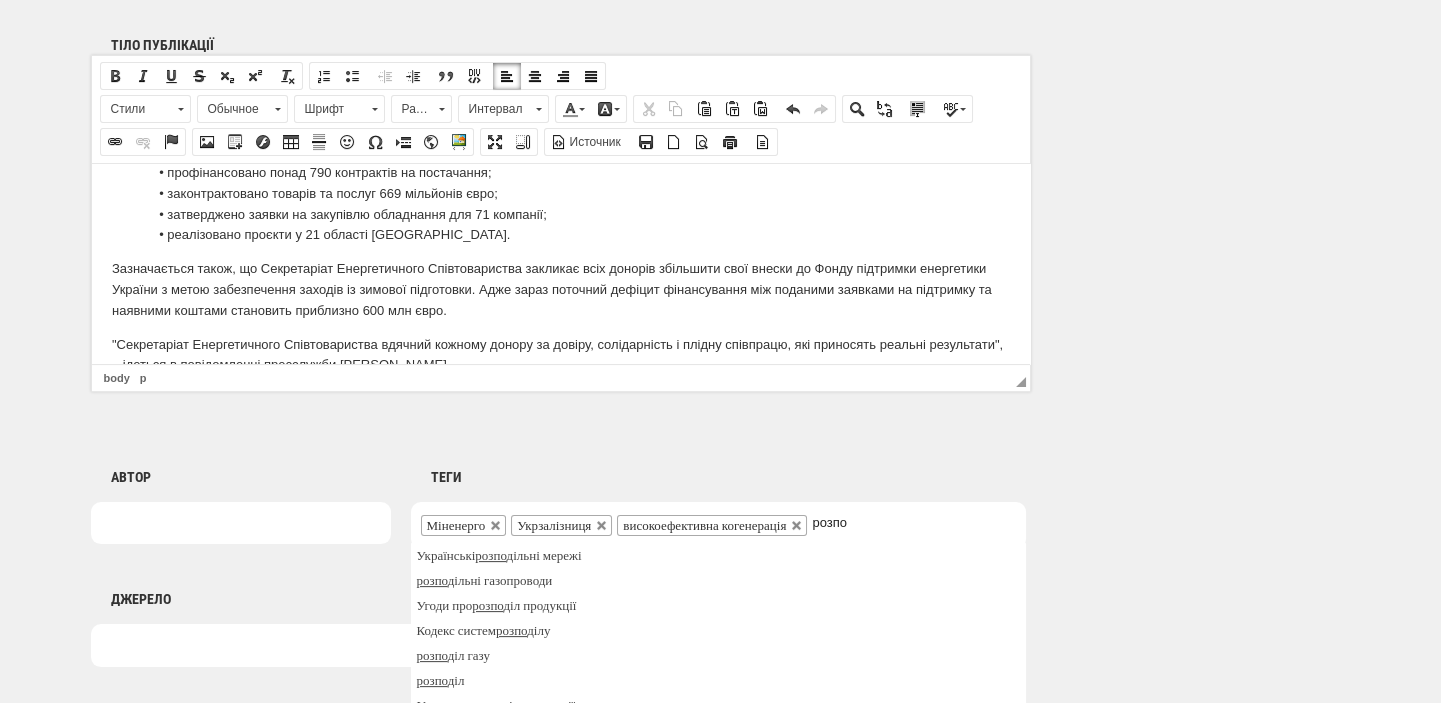 scroll, scrollTop: 1484, scrollLeft: 0, axis: vertical 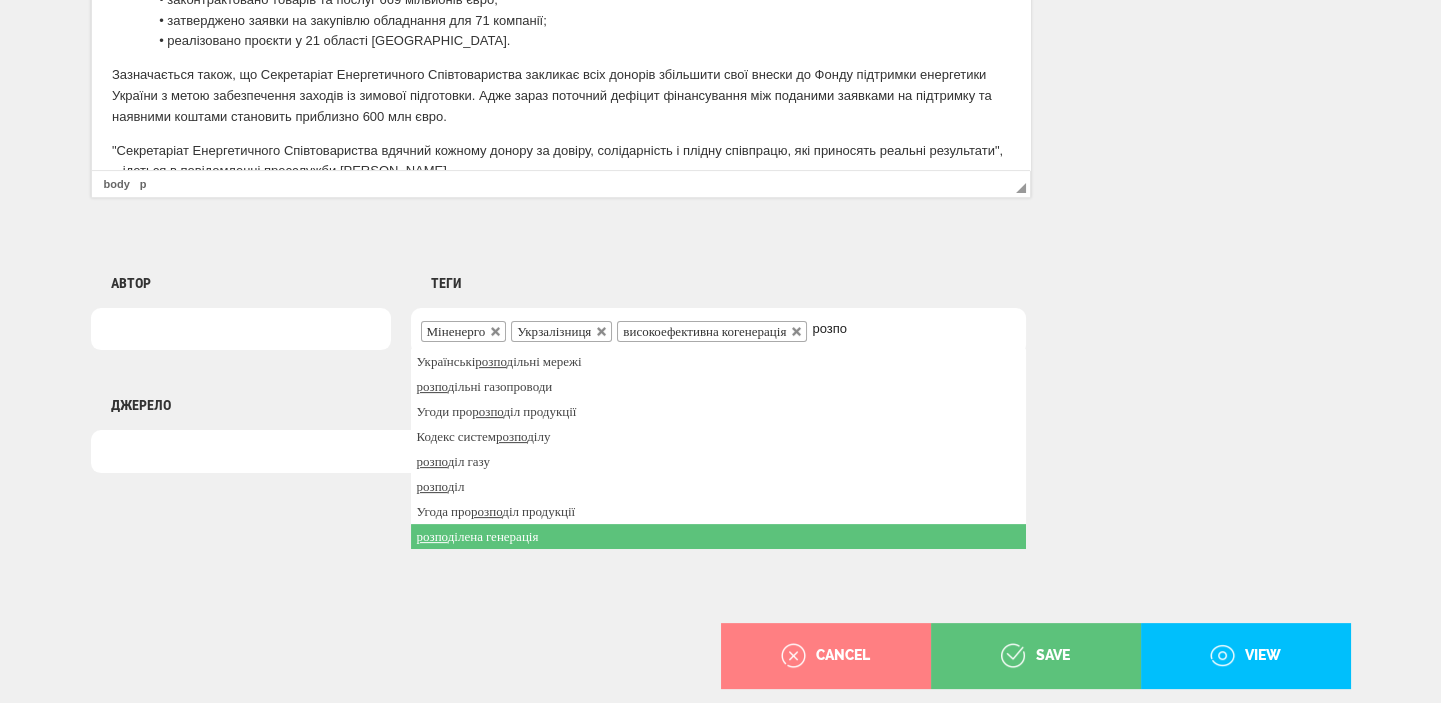 type on "розпо" 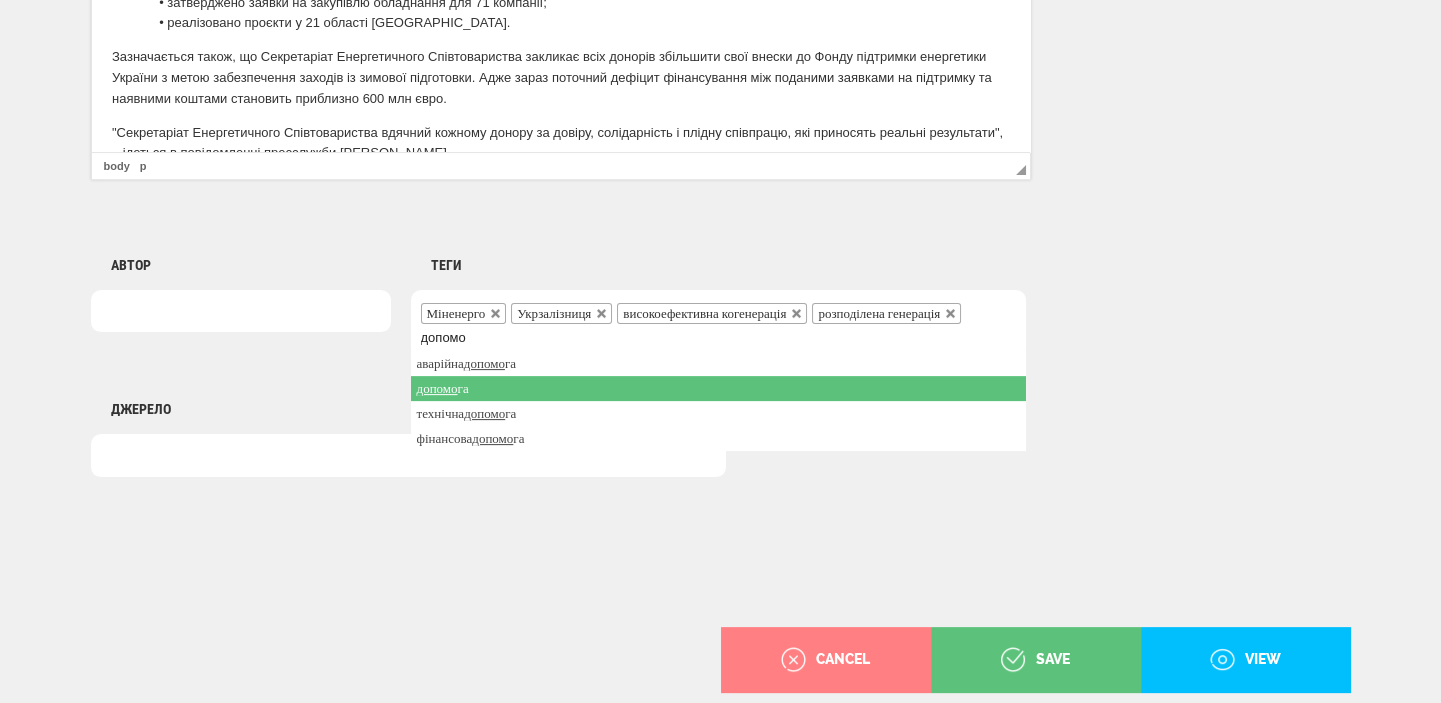 type on "допомо" 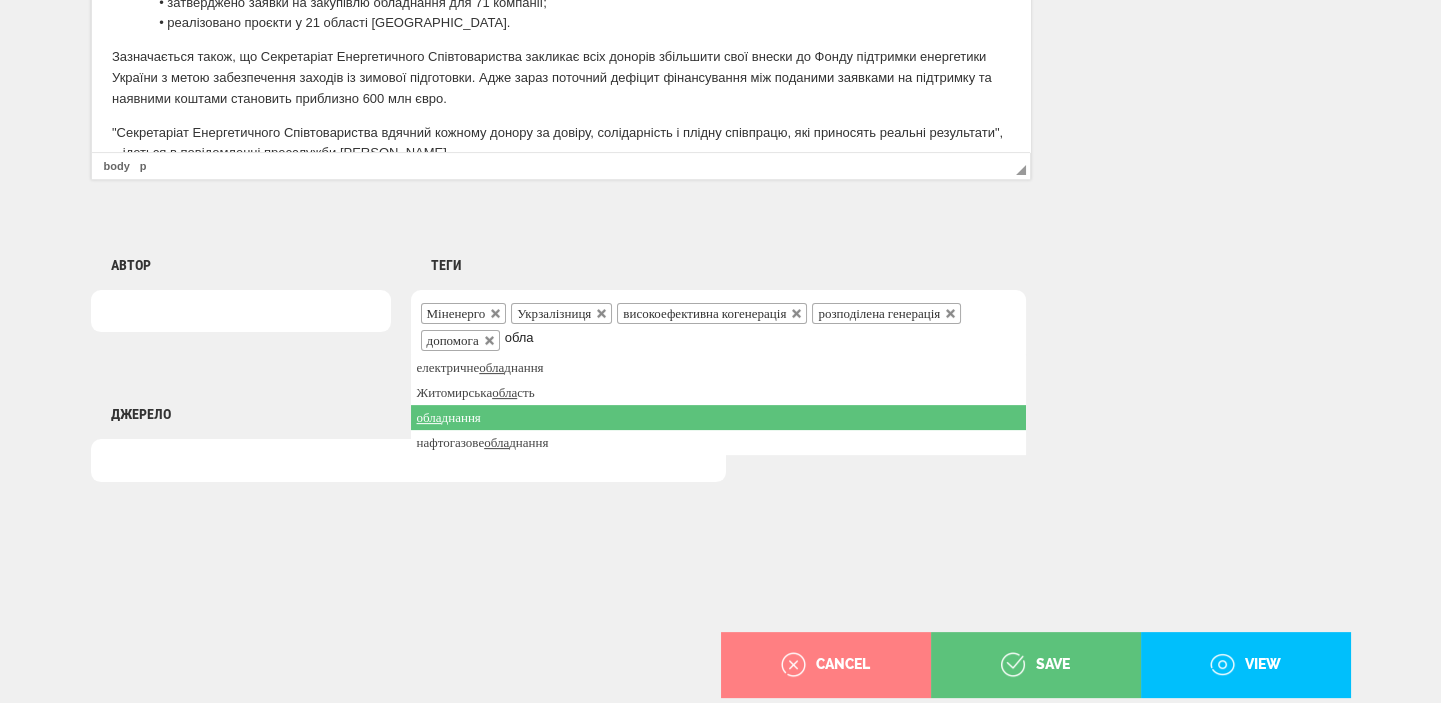 type on "обла" 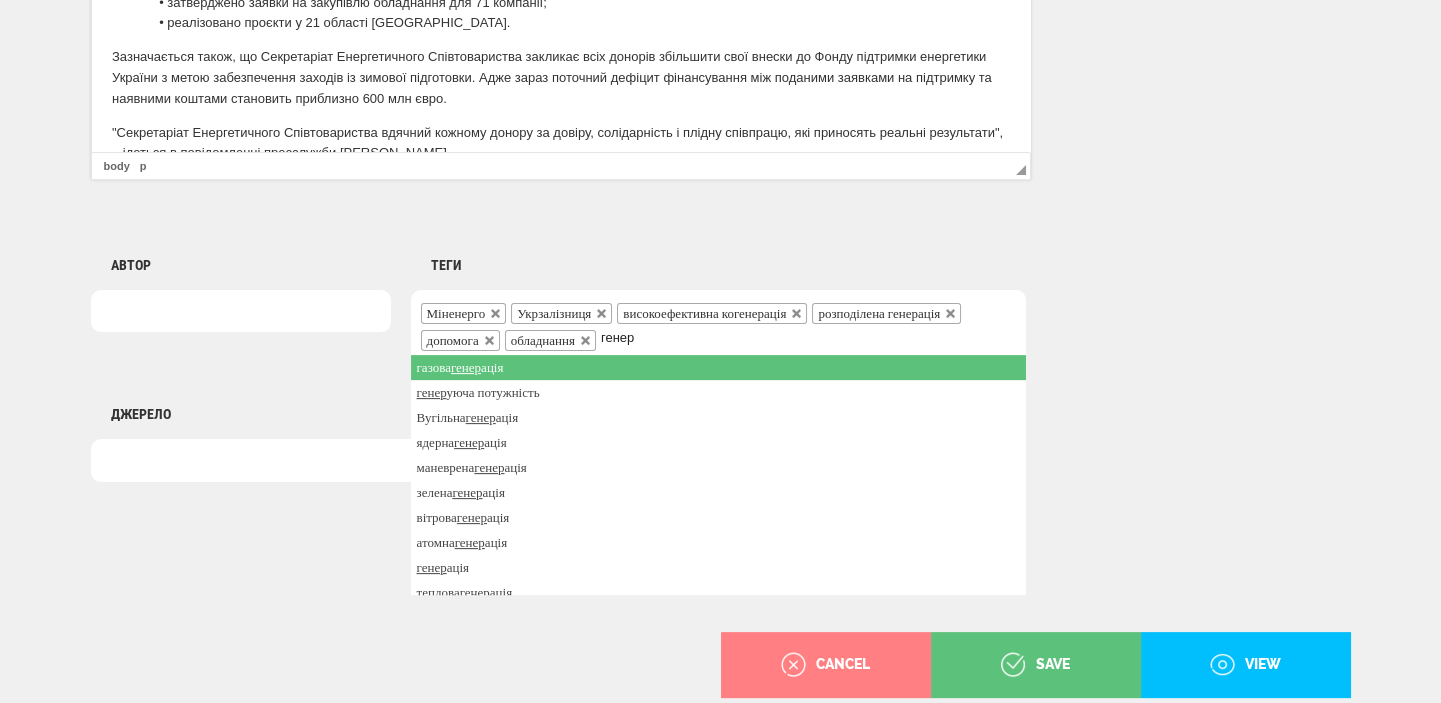 type on "генер" 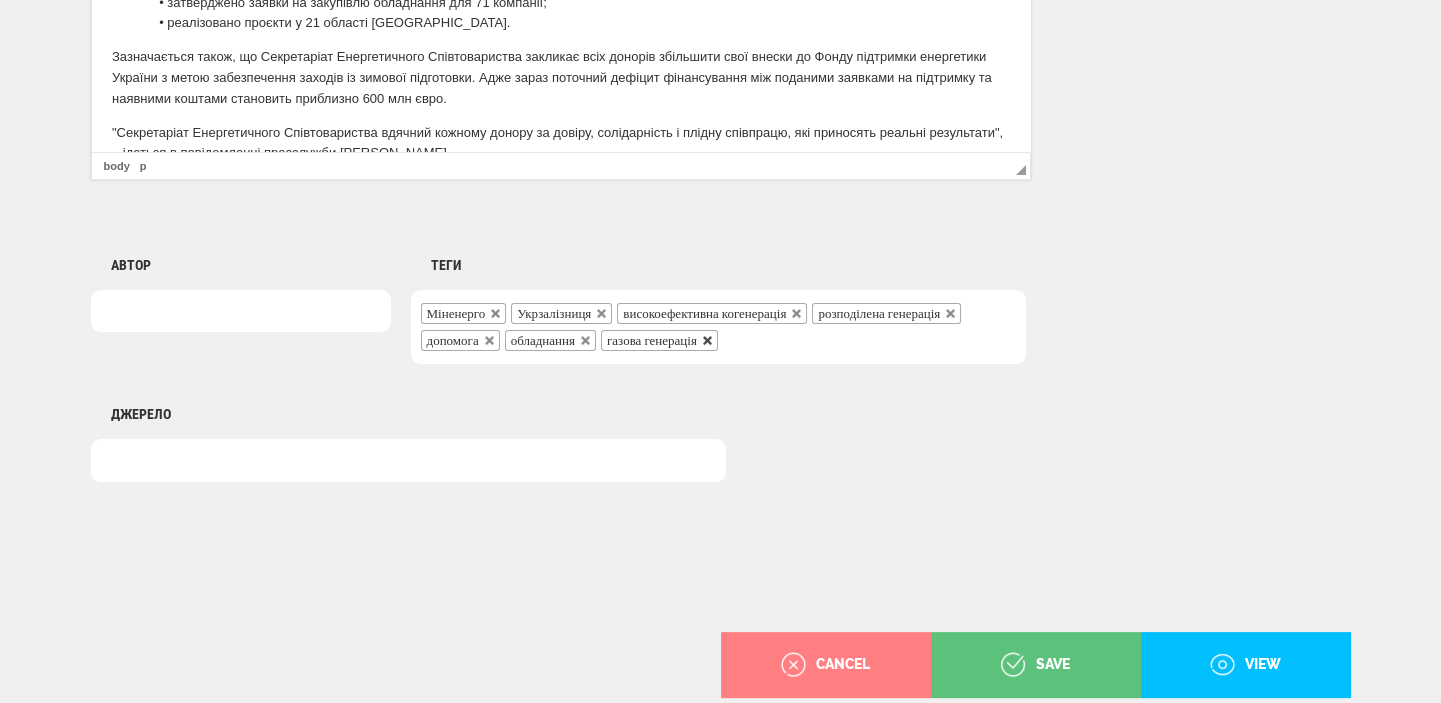 click at bounding box center (708, 341) 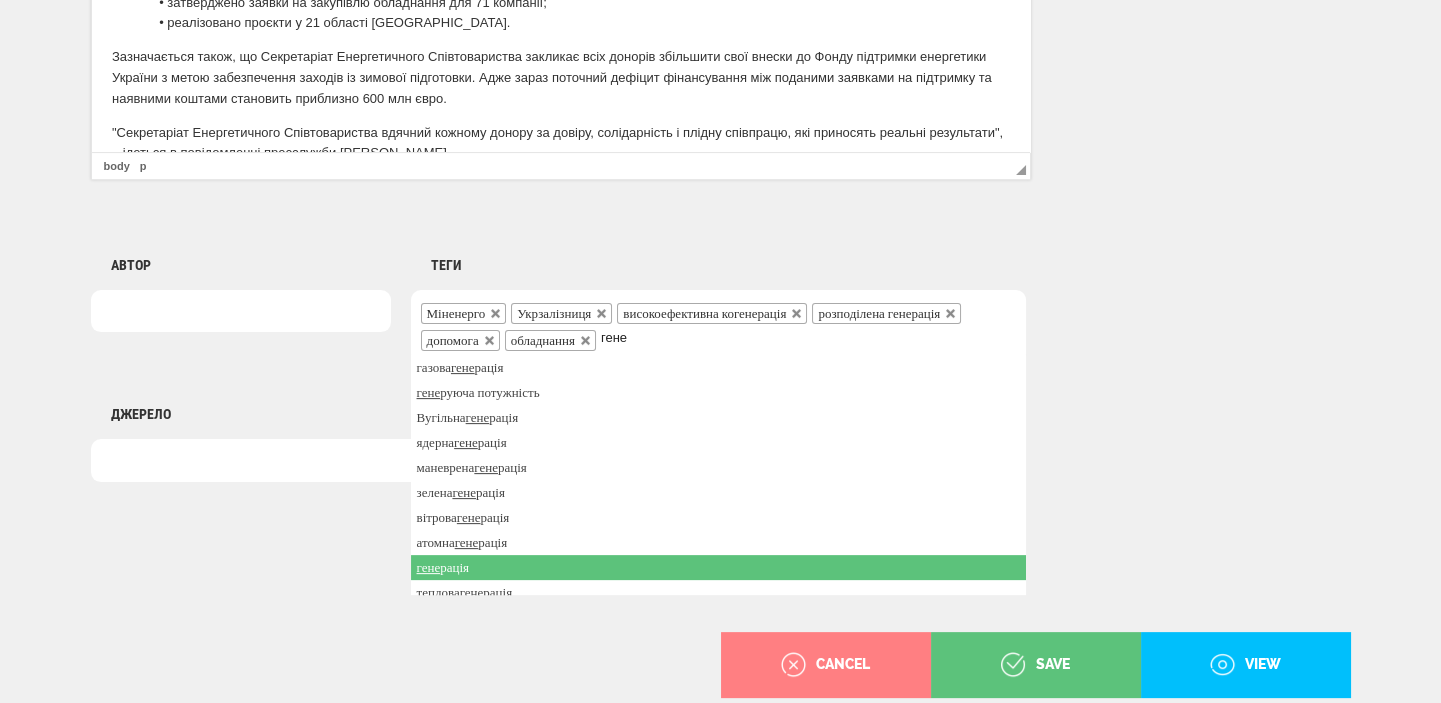 type on "гене" 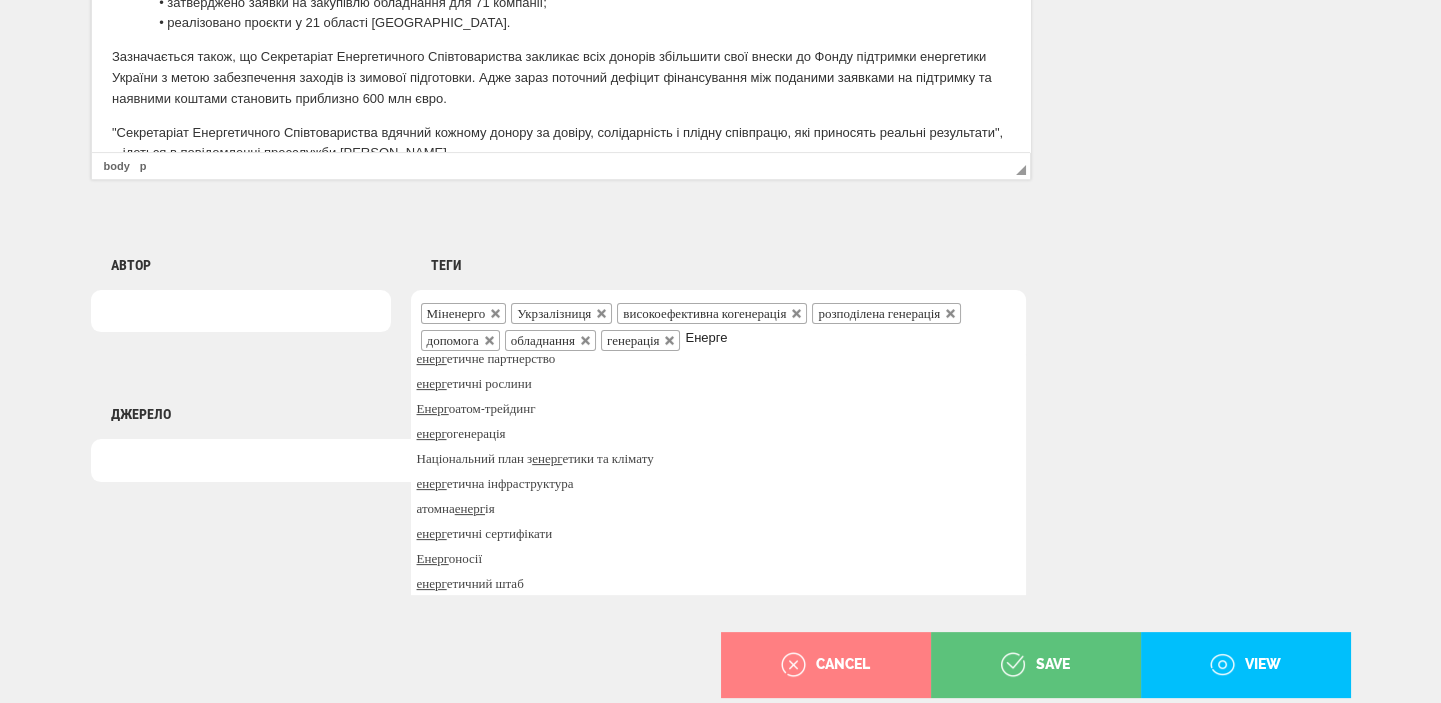 scroll, scrollTop: 0, scrollLeft: 0, axis: both 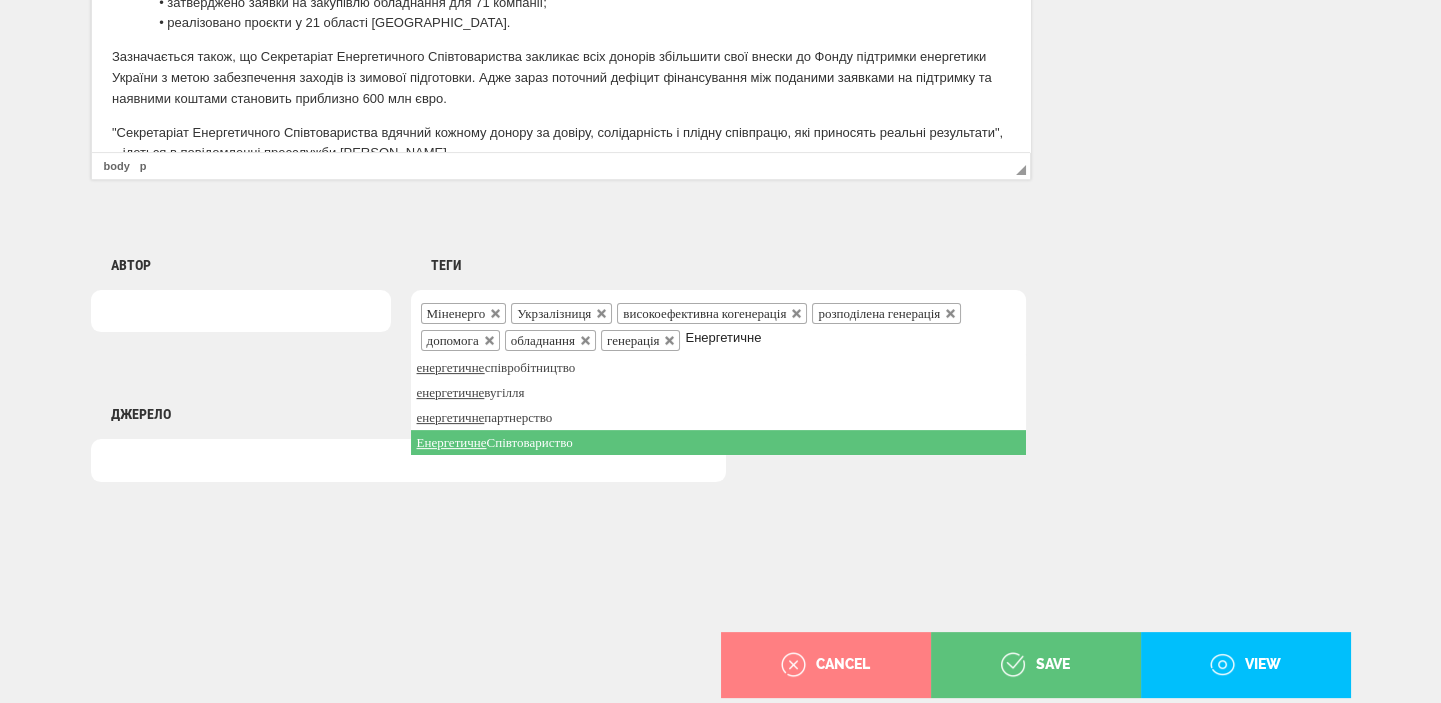 type on "Енергетичне" 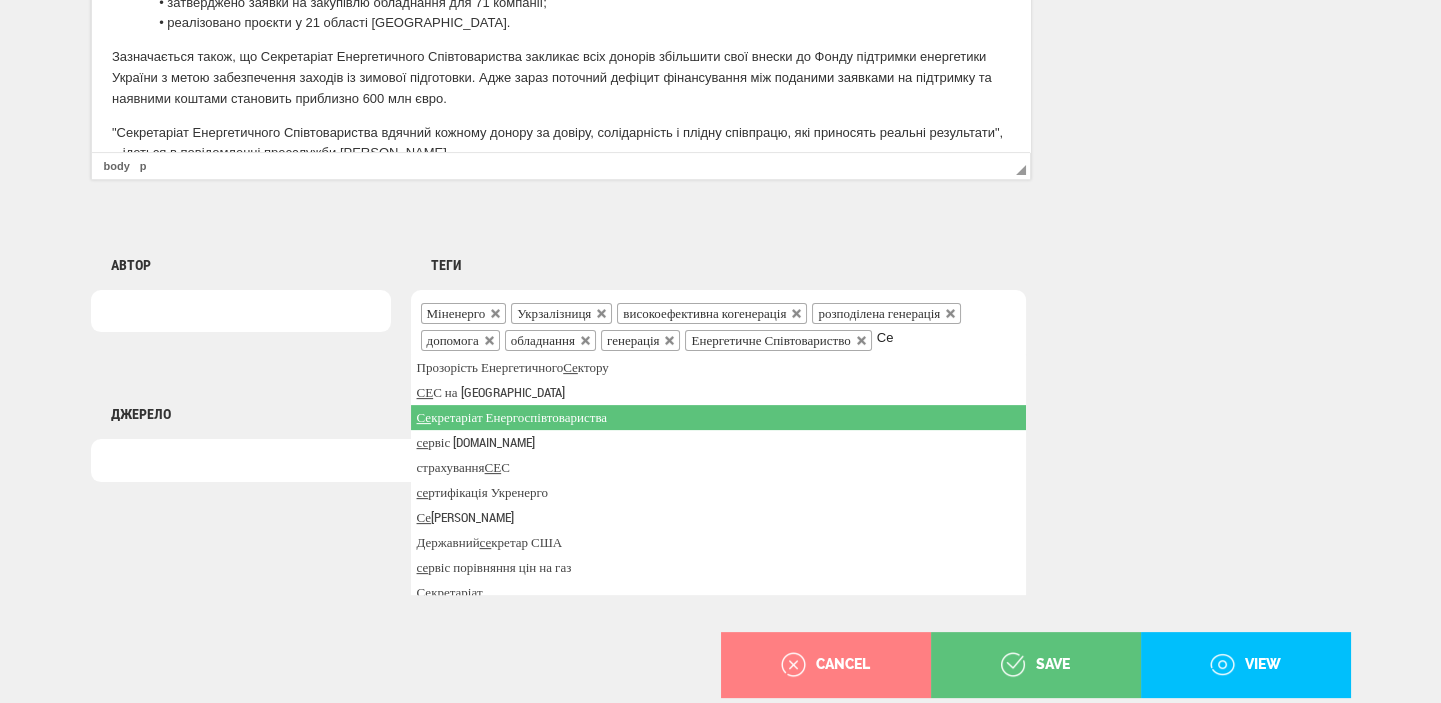 type on "Се" 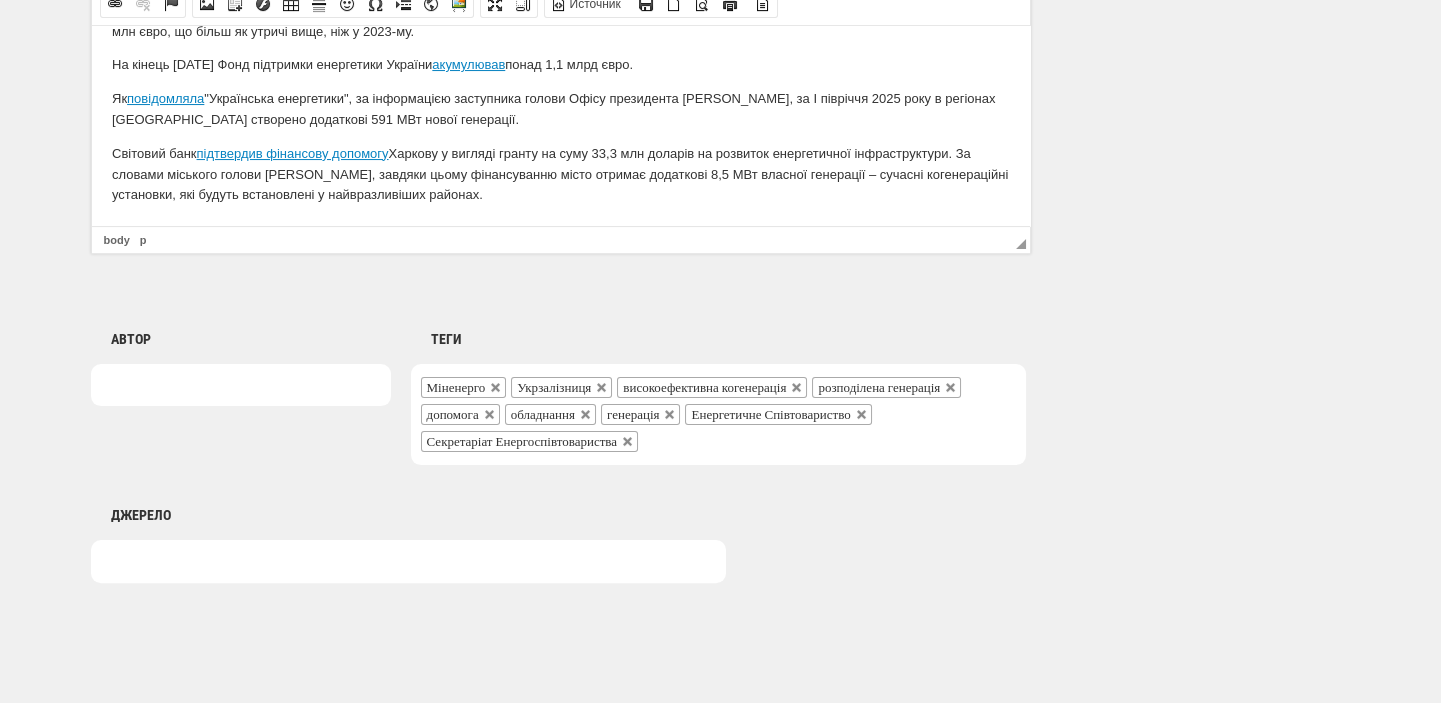 scroll, scrollTop: 1551, scrollLeft: 0, axis: vertical 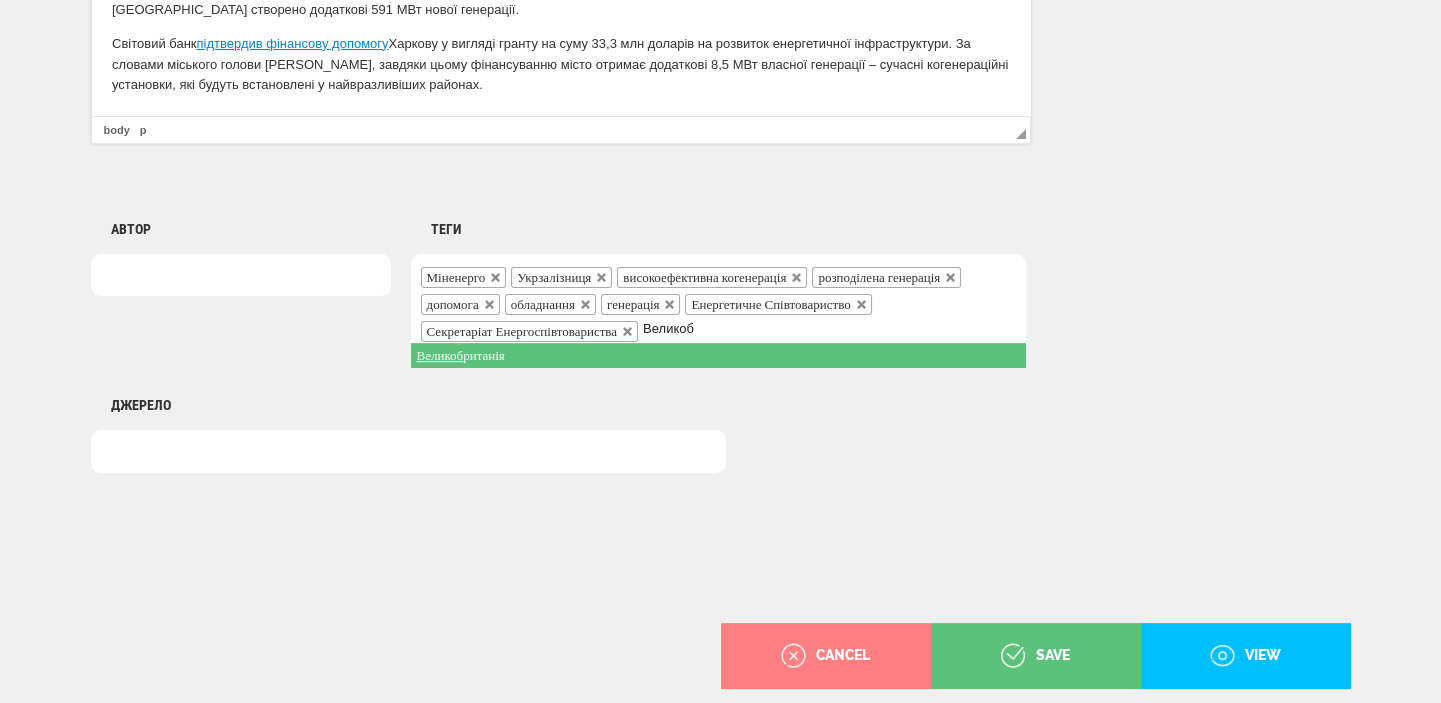 type on "Великоб" 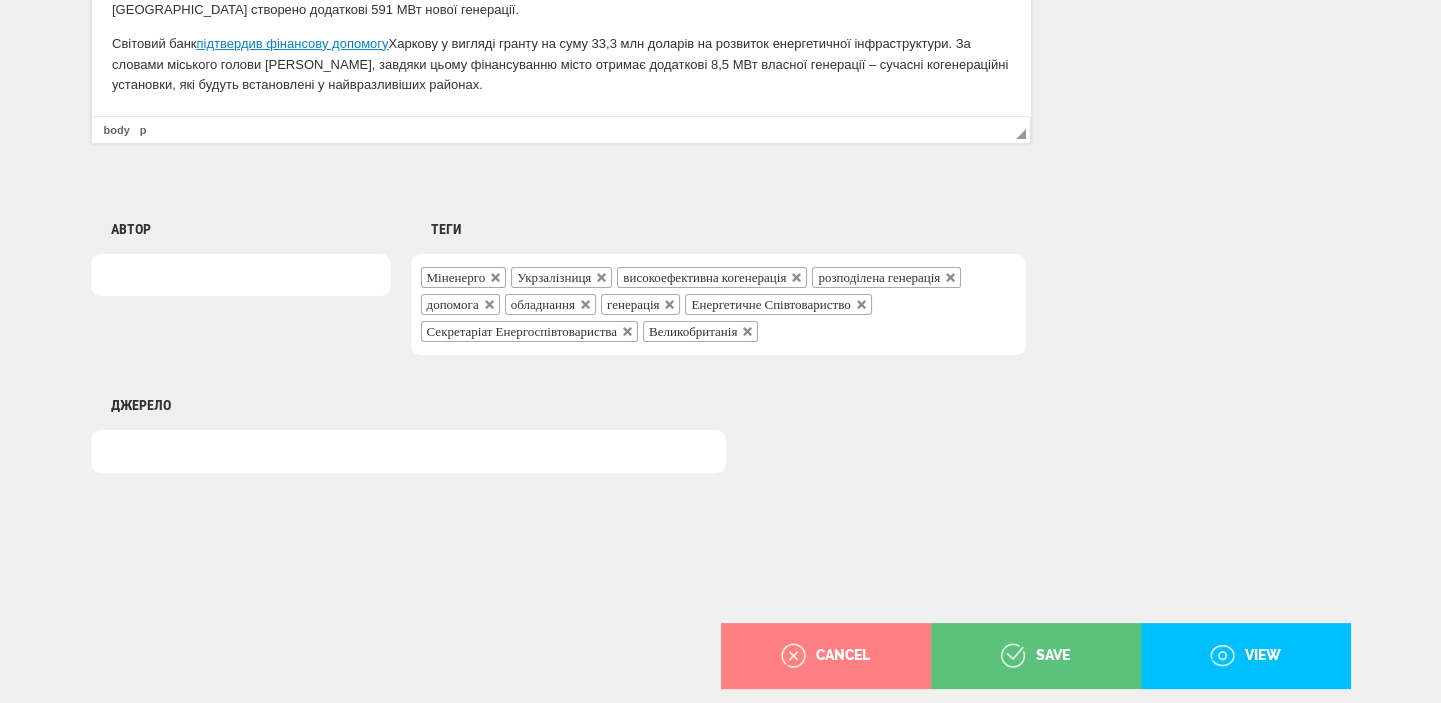 scroll, scrollTop: 1551, scrollLeft: 0, axis: vertical 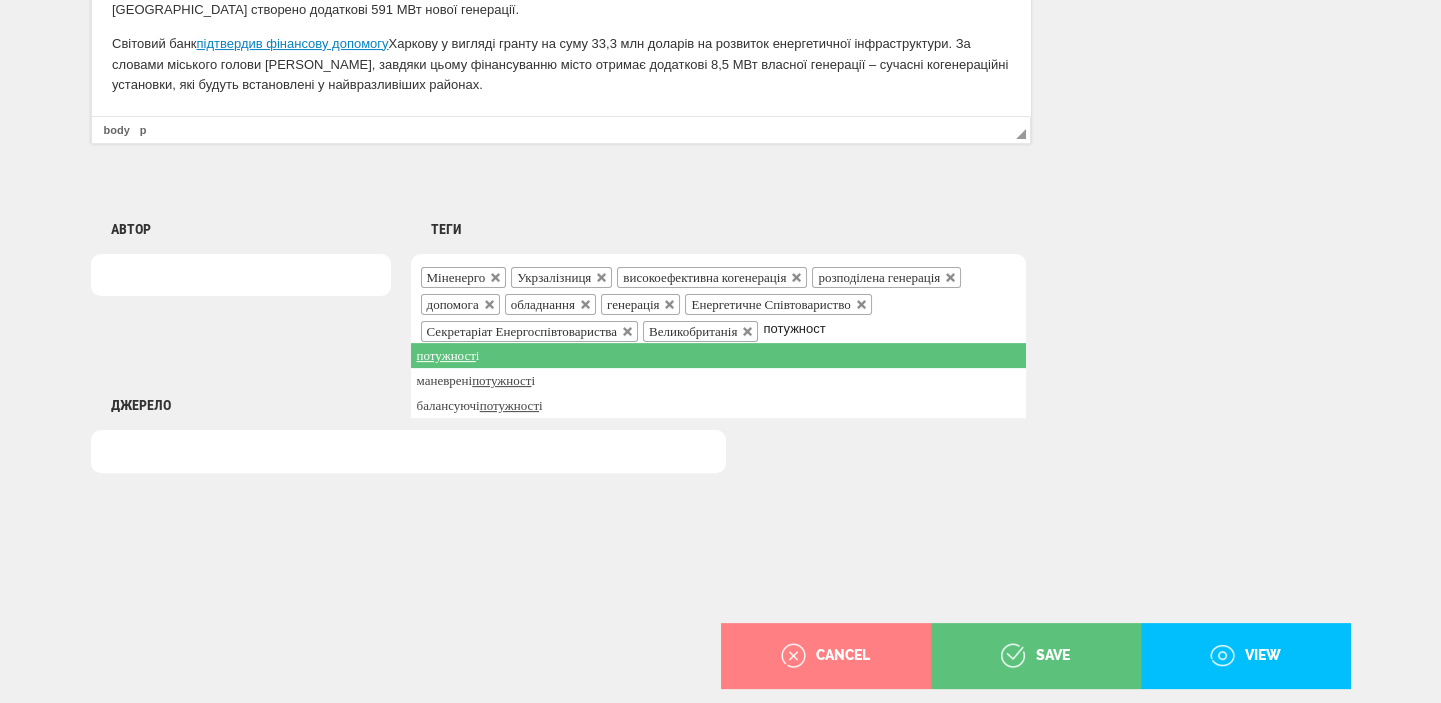 type on "потужност" 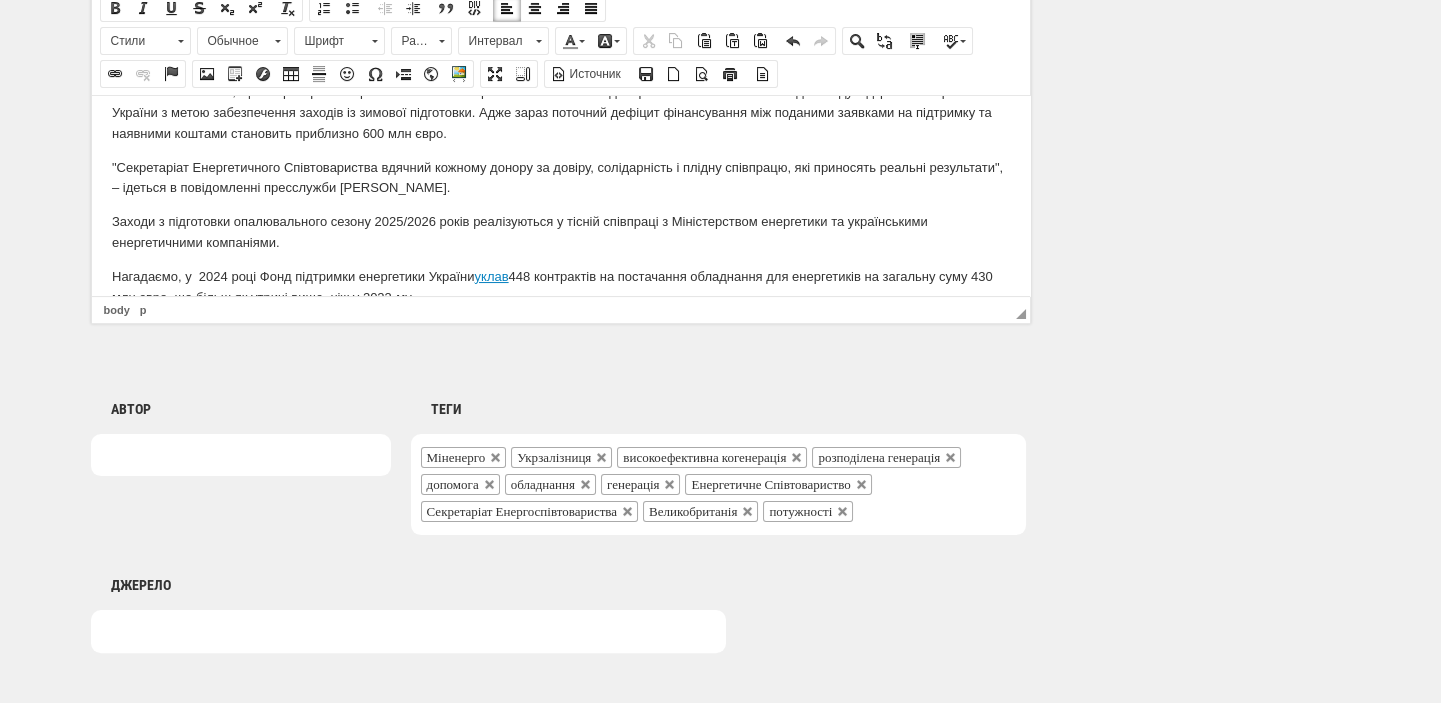 scroll, scrollTop: 304, scrollLeft: 0, axis: vertical 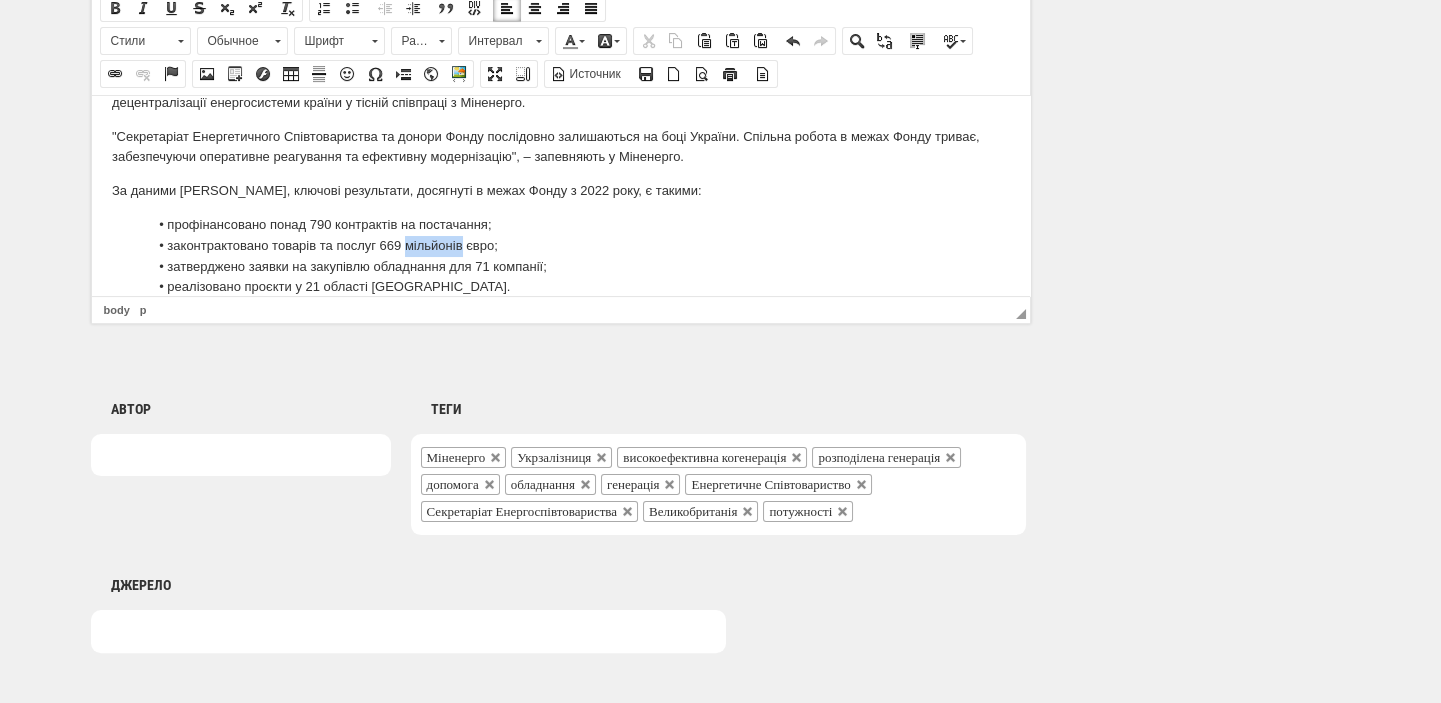 drag, startPoint x: 407, startPoint y: 242, endPoint x: 462, endPoint y: 243, distance: 55.00909 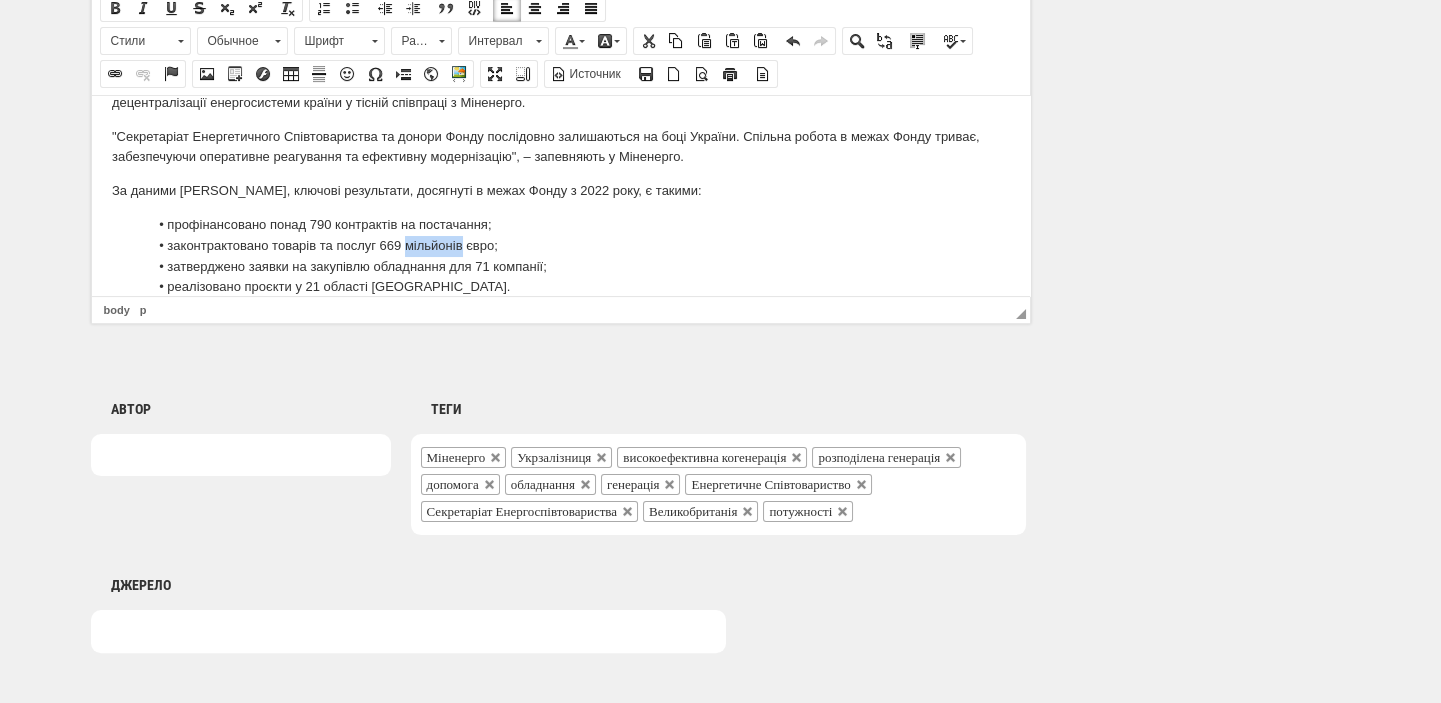 type 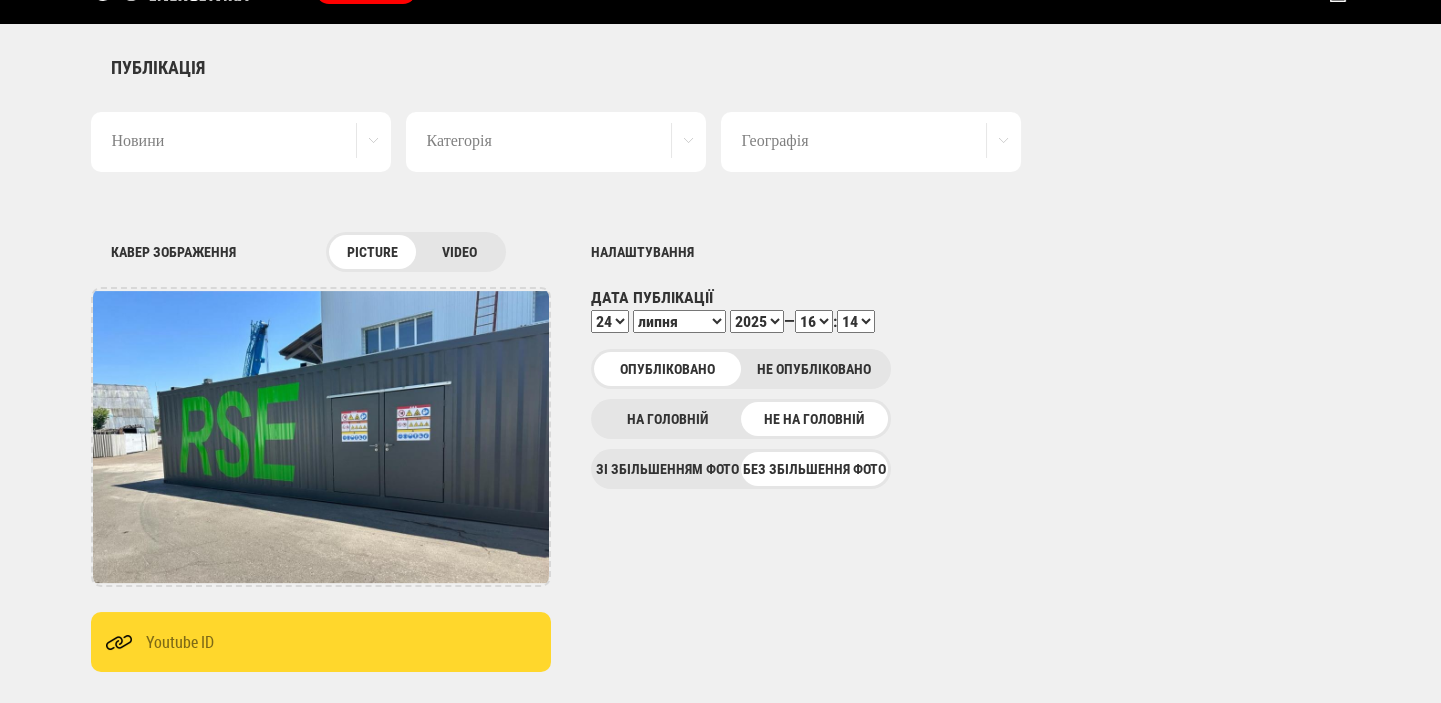 scroll, scrollTop: 0, scrollLeft: 0, axis: both 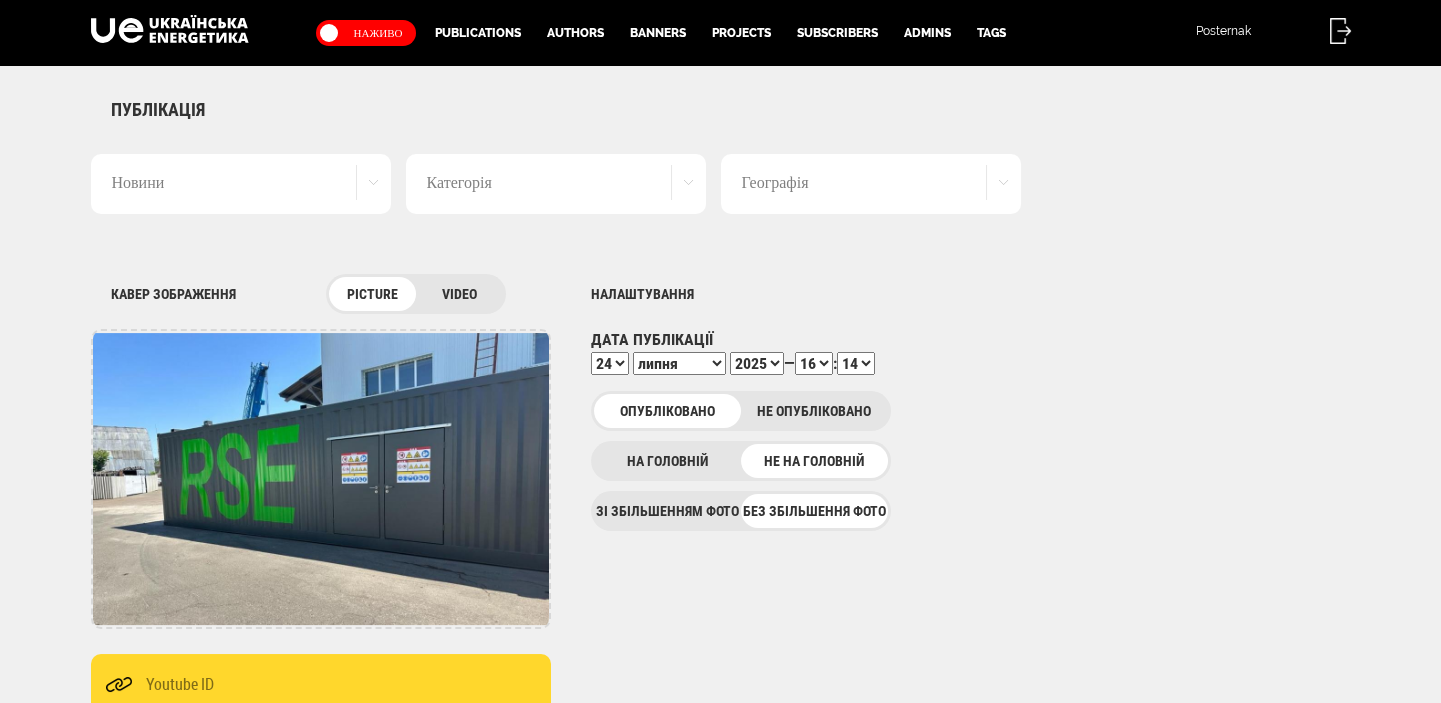 click on "00
01
02
03
04
05
06
07
08
09
10
11
12
13
14
15
16
17
18
19
20
21
22
23
24
25
26
27
28
29
30
31
32
33
34
35
36
37
38
39
40
41
42
43
44
45
46
47
48
49
50
51
52
53
54
55
56
57
58
59" at bounding box center (856, 363) 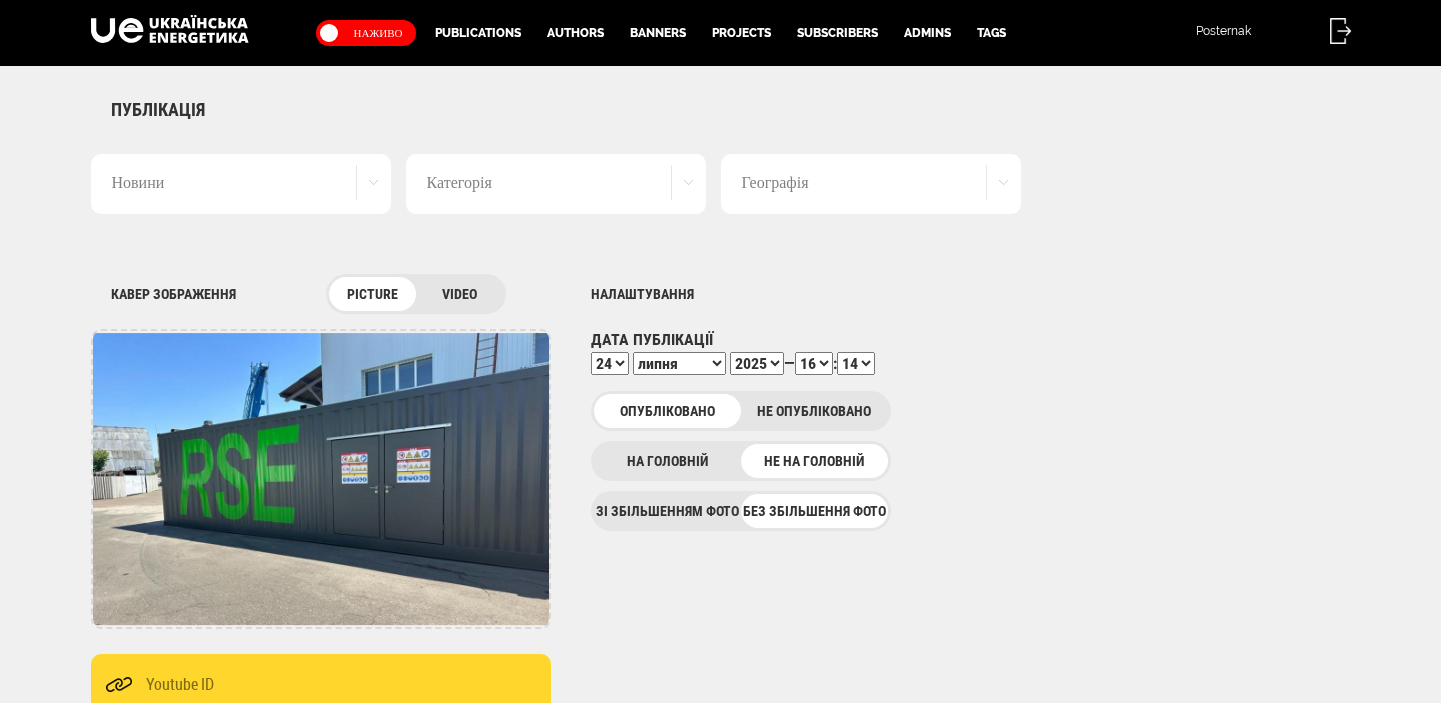 select on "19" 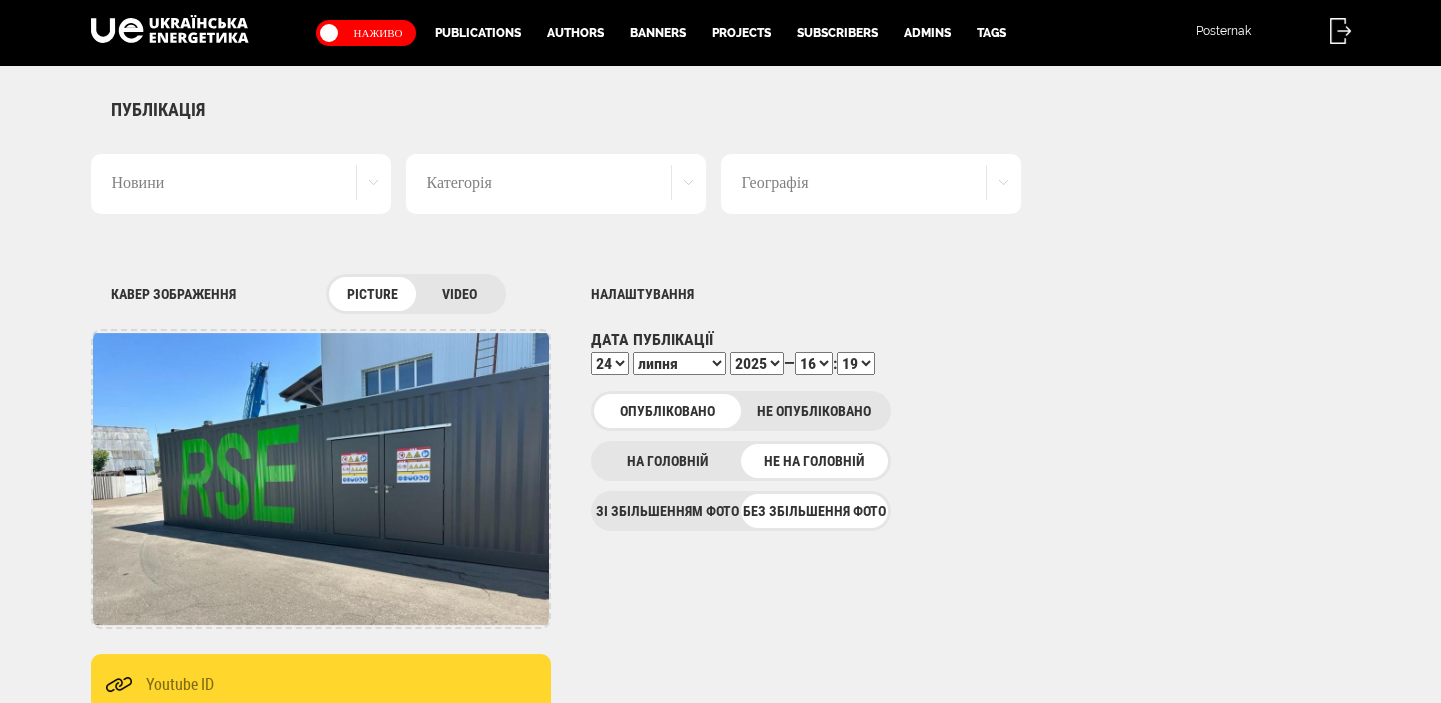 click on "00
01
02
03
04
05
06
07
08
09
10
11
12
13
14
15
16
17
18
19
20
21
22
23
24
25
26
27
28
29
30
31
32
33
34
35
36
37
38
39
40
41
42
43
44
45
46
47
48
49
50
51
52
53
54
55
56
57
58
59" at bounding box center [856, 363] 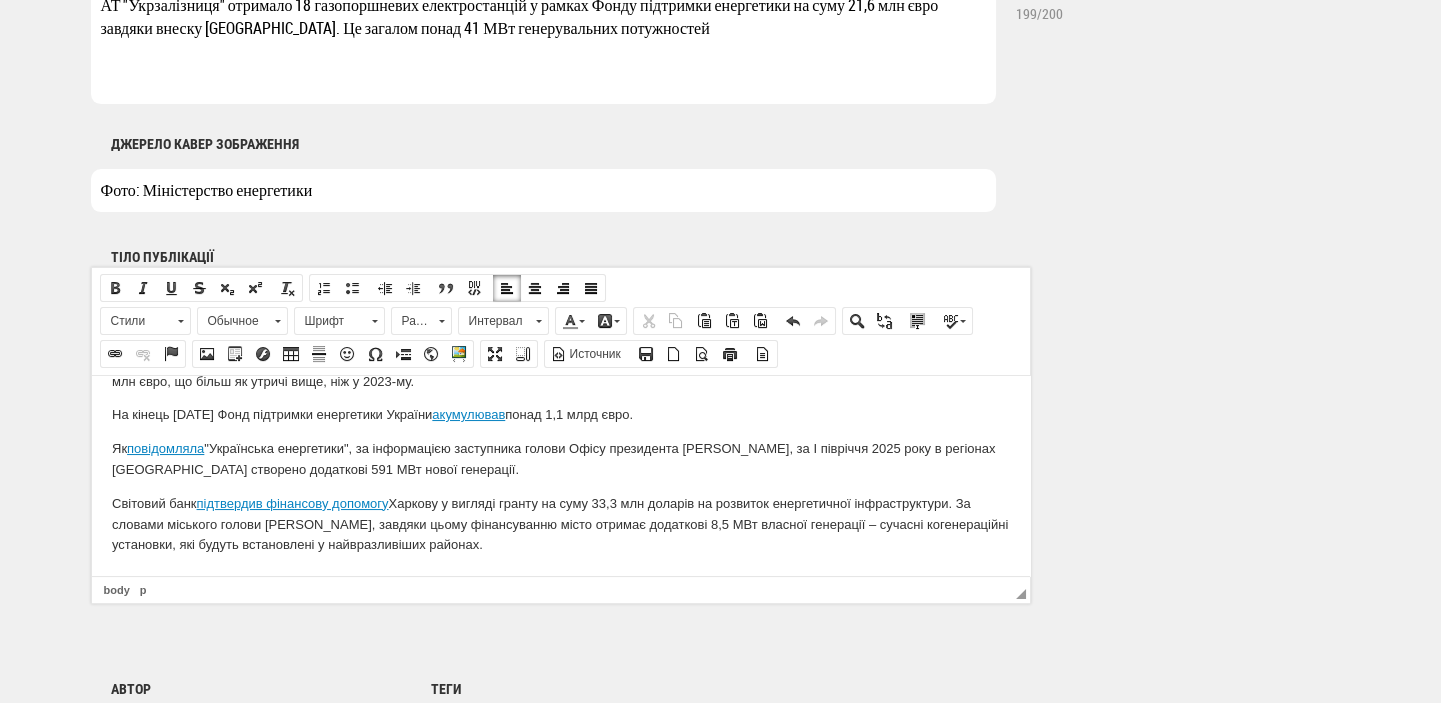 scroll, scrollTop: 1551, scrollLeft: 0, axis: vertical 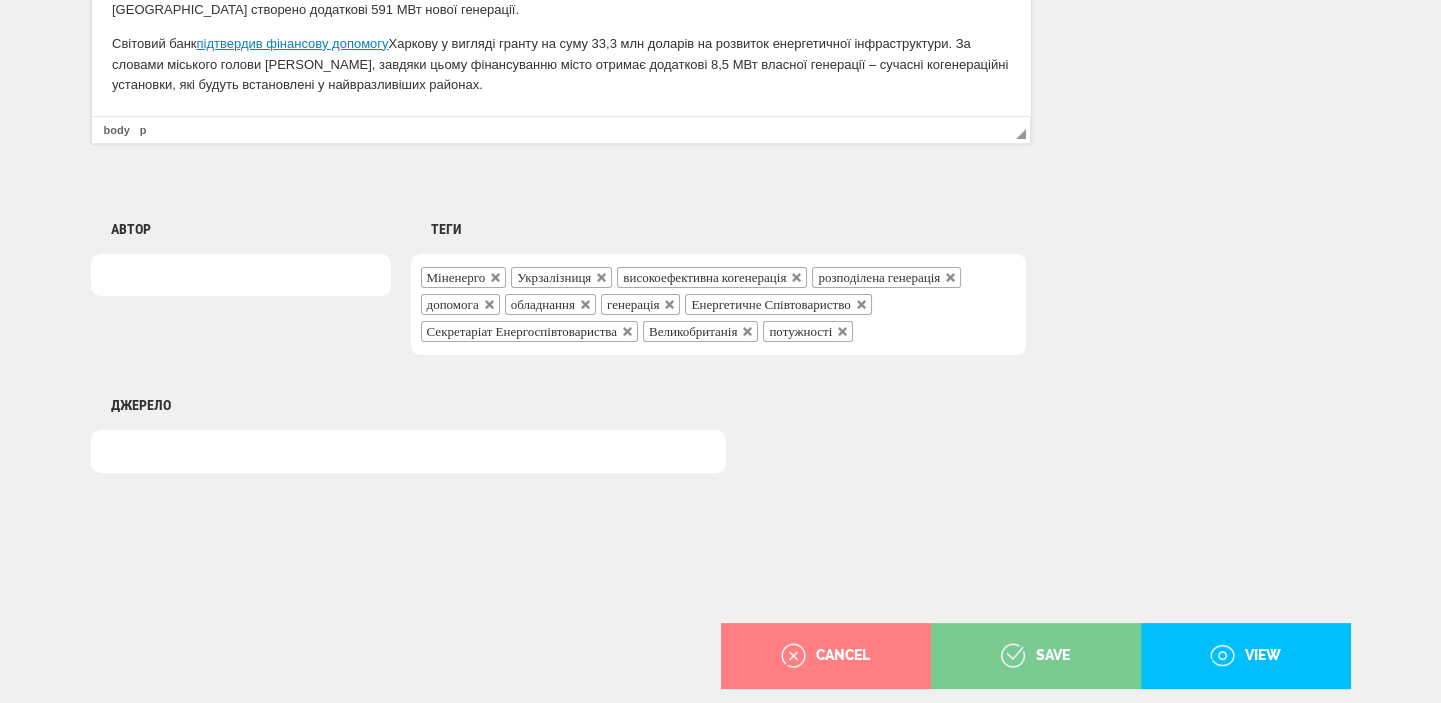 click on "save" at bounding box center [1035, 656] 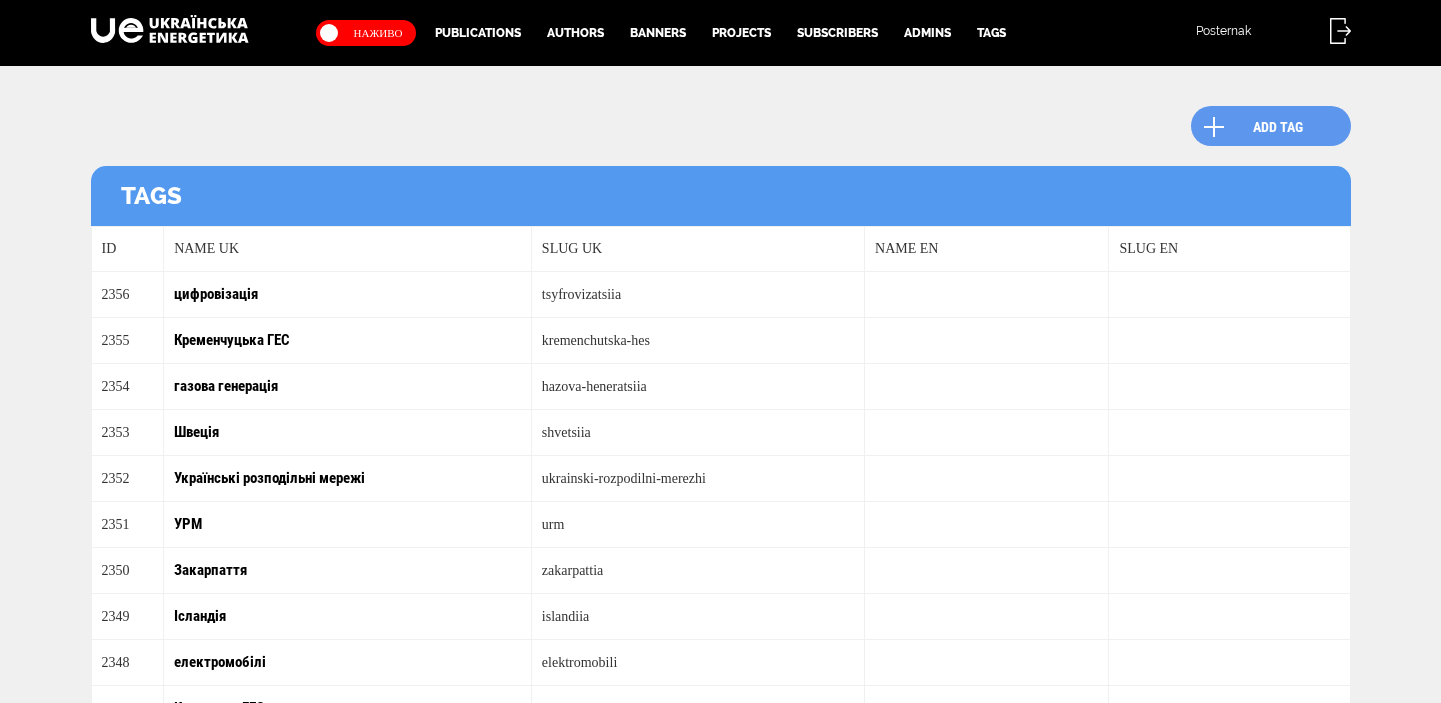 scroll, scrollTop: 0, scrollLeft: 0, axis: both 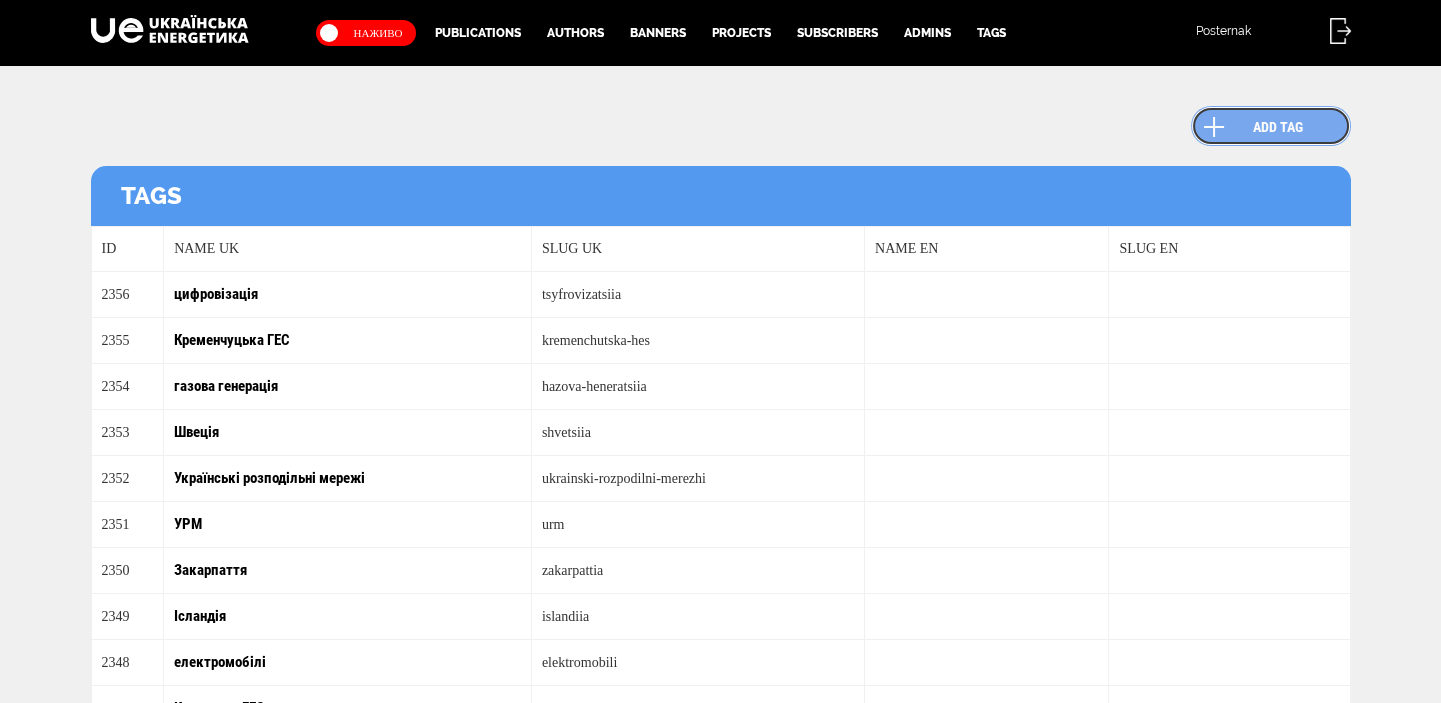 click on "Add tag" at bounding box center [1271, 126] 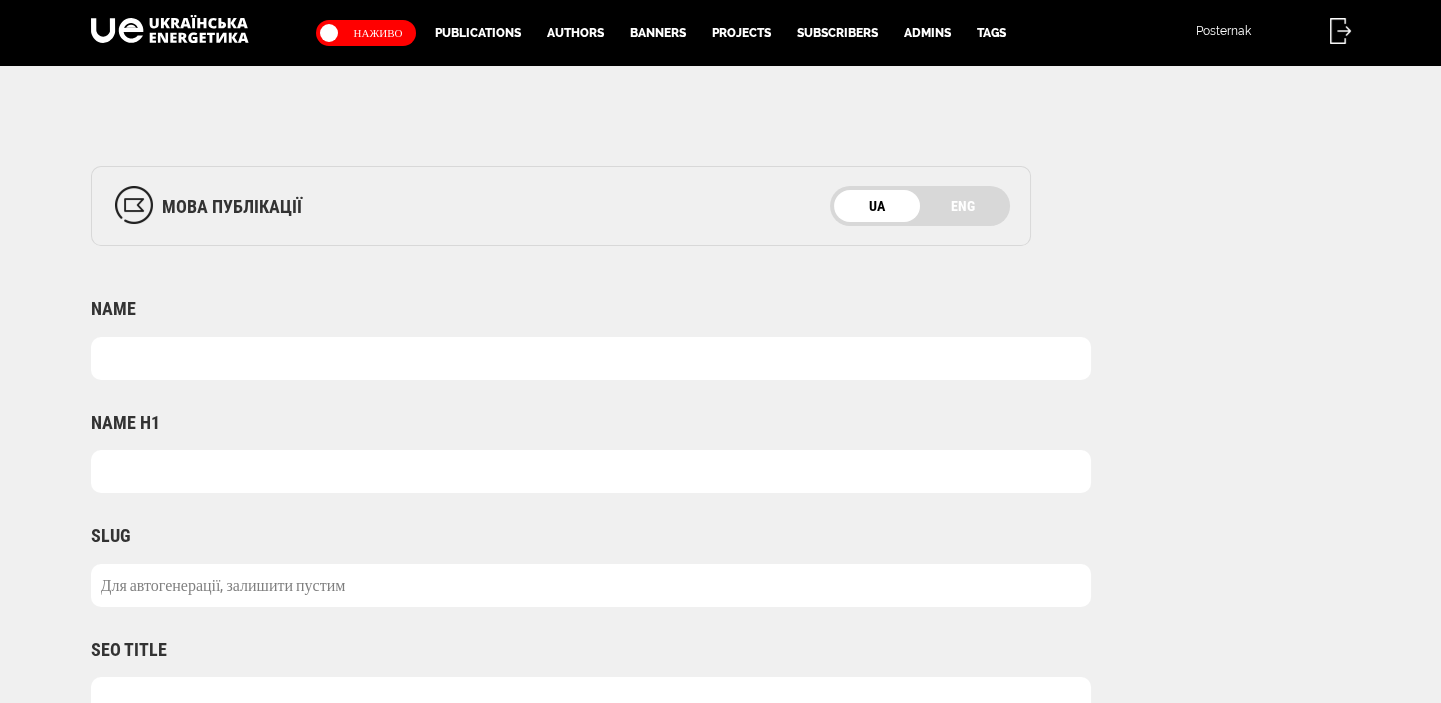 scroll, scrollTop: 0, scrollLeft: 0, axis: both 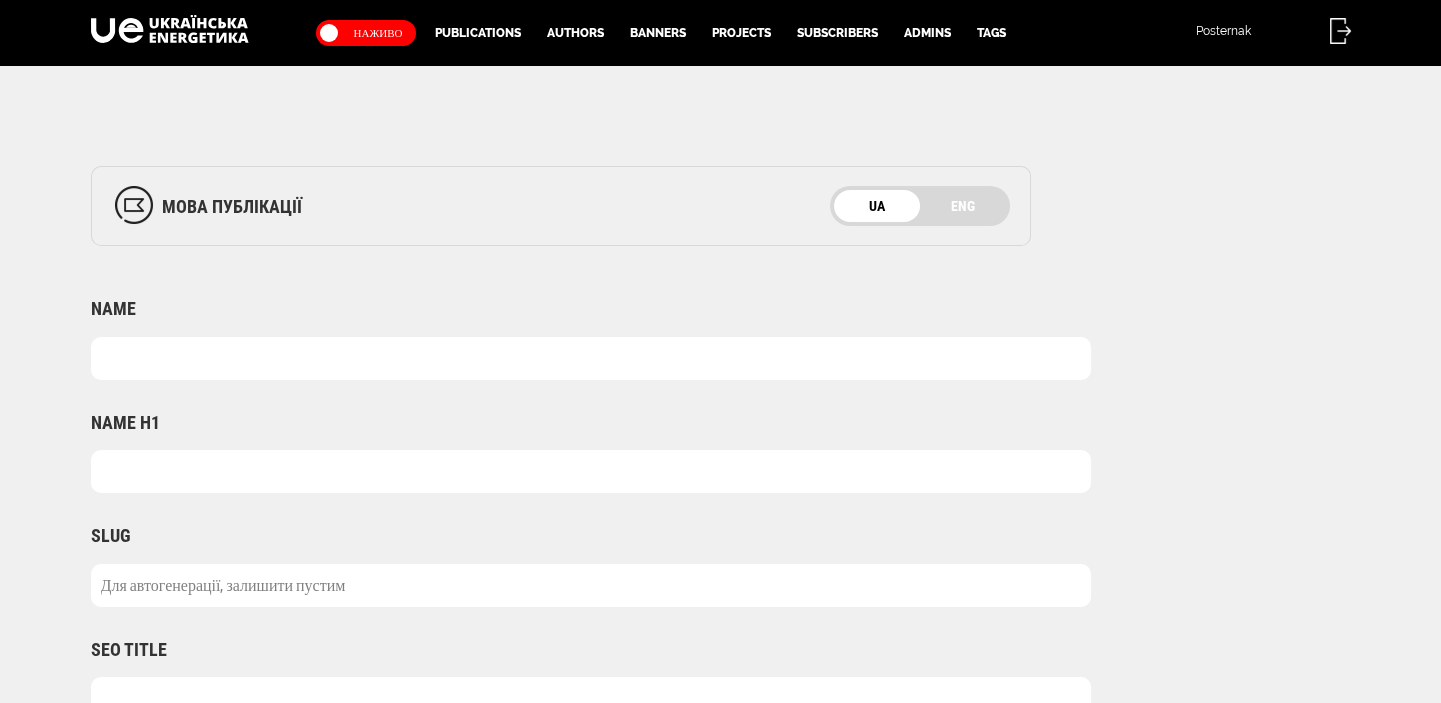 click at bounding box center (591, 358) 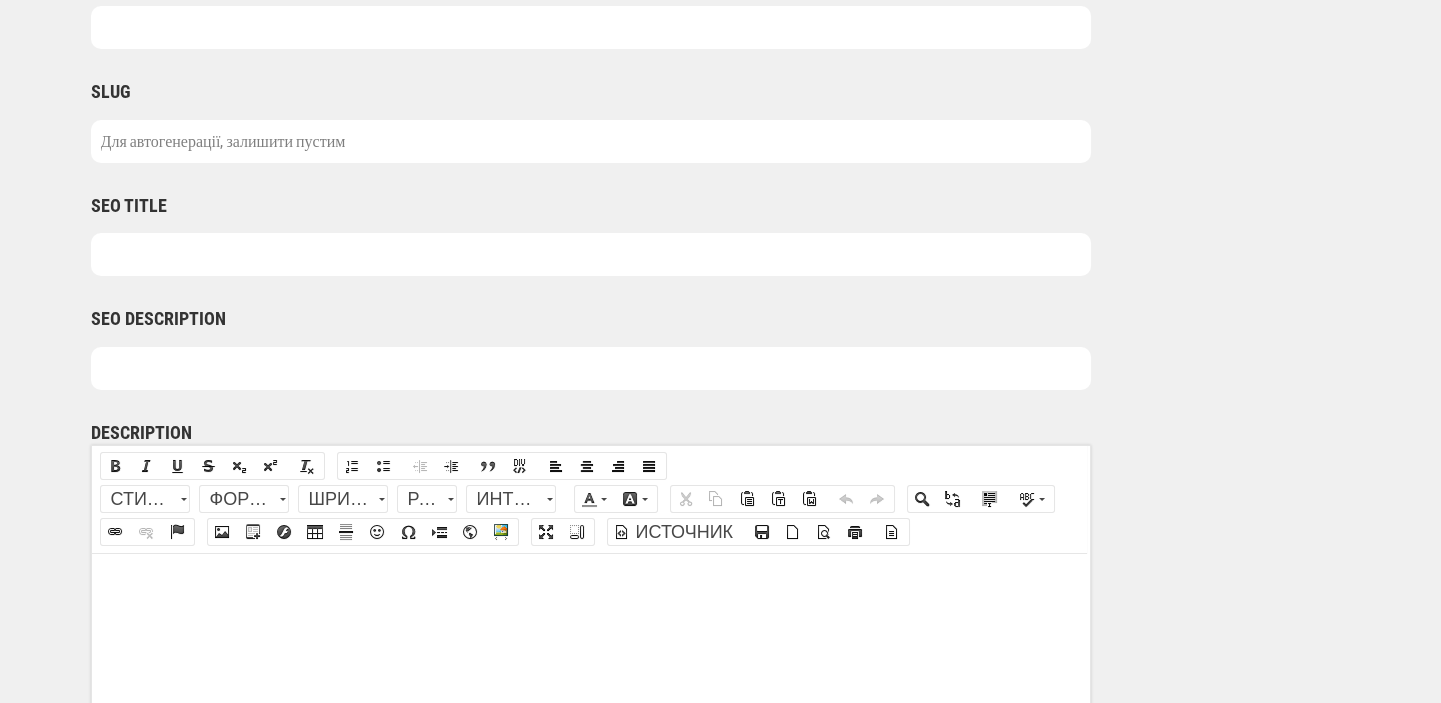 scroll, scrollTop: 881, scrollLeft: 0, axis: vertical 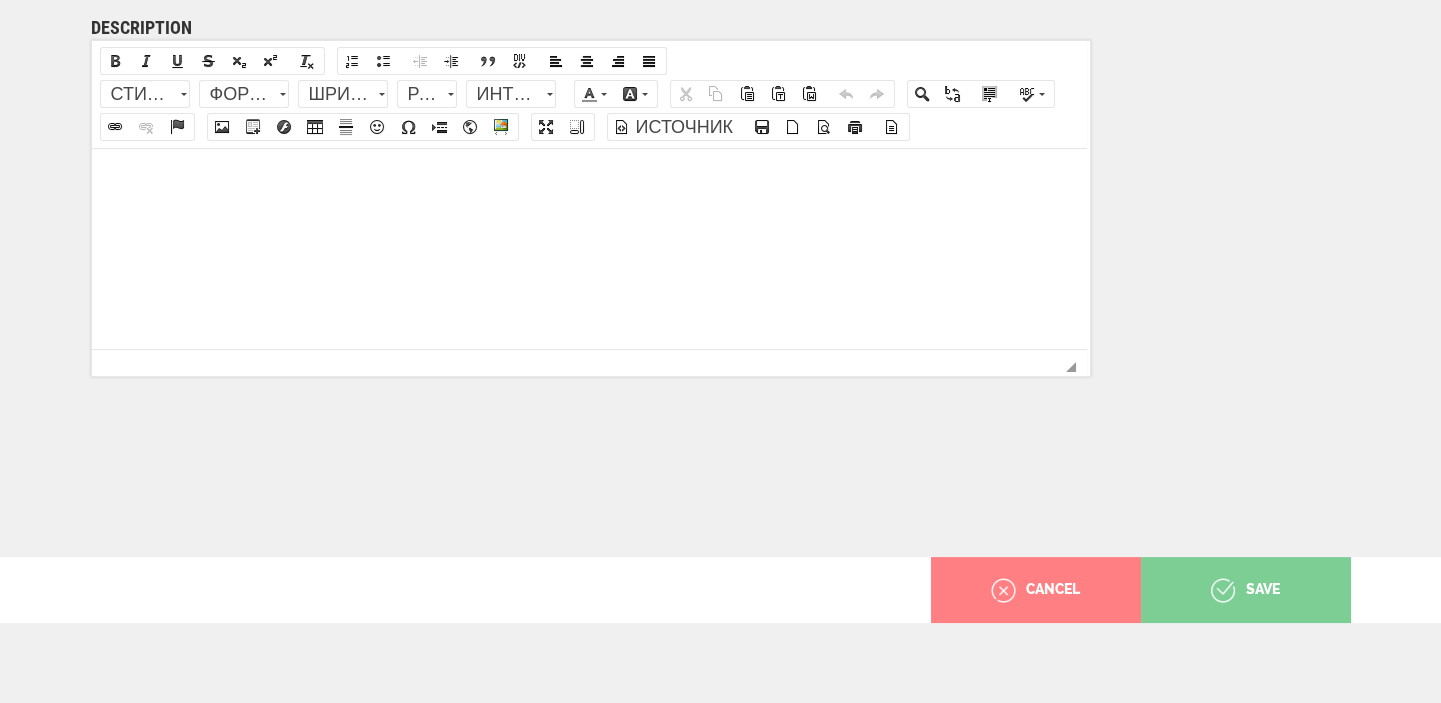 type on "Фонд підтримки енергетики" 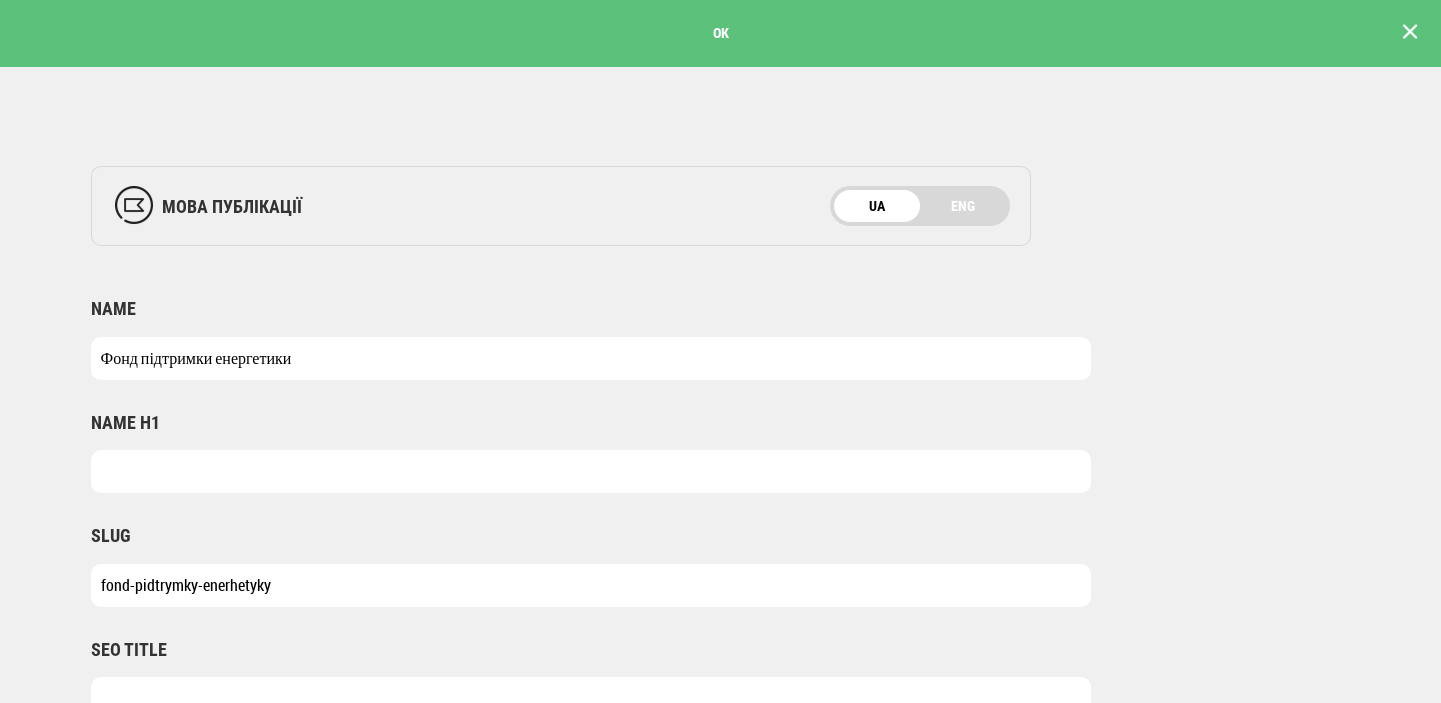 scroll, scrollTop: 0, scrollLeft: 0, axis: both 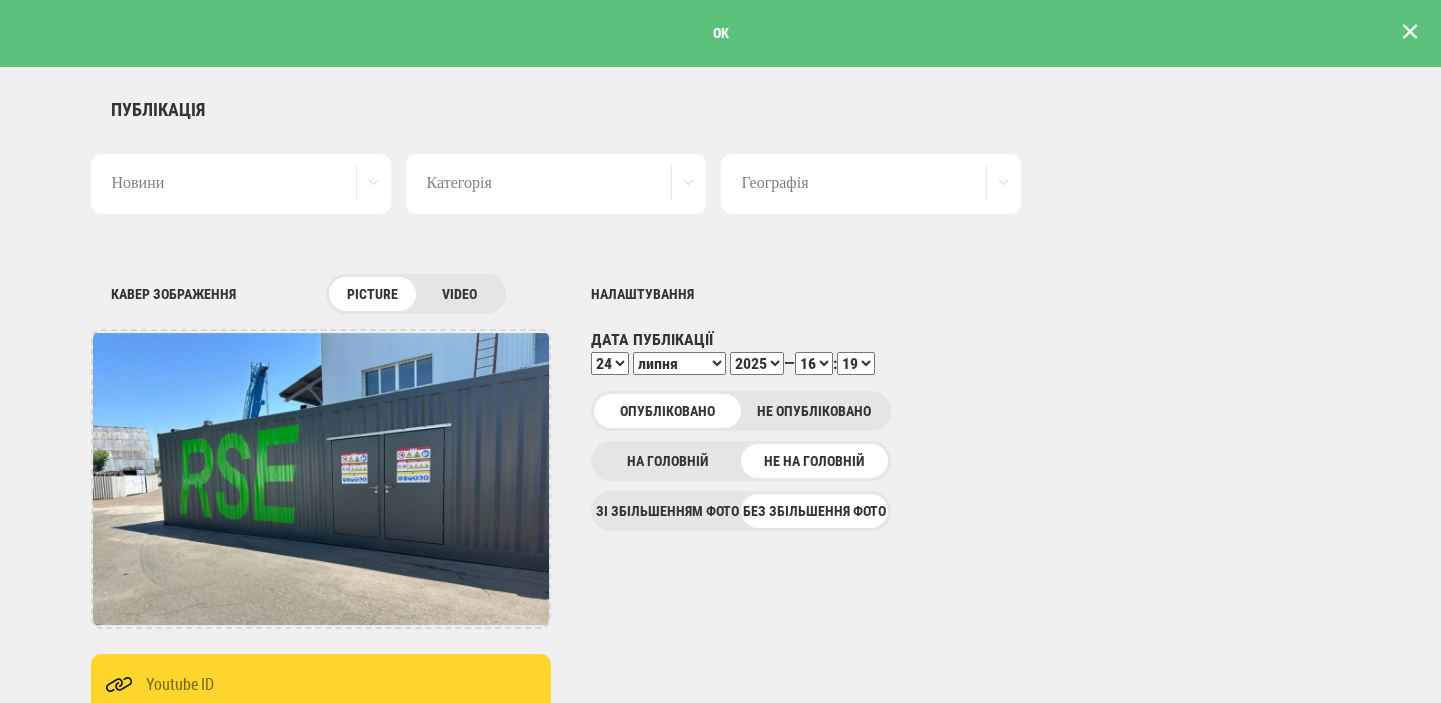 click on "Публікація Новини Новини Матеріали Мультимедіа Блог Документи Категорія Відео Фото Аналітика Розслідування Репортаж Анонси Спецтема Iнтерв’ю Інфографіка Аналітика Green Deal Географія Зняти вибране Головне Важливе Кавер зображення picture video UPLOAD DELETE Налаштування Дата публікації
1
2
3
4
5
6
7
8
9
10
11
12
13
14
15
16
17
18
19
20
21
22
23
24
25
26
27
28
29
30
31
січня
лютого
березня
квітня
травня
червня
липня
серпня
вересня
жовтня
листопада
грудня
2020
2021
2022
2023
2024
2025
2026
2027
2028
2029
2030
—
00
01
02
03
04
05
06
07
08
09
10
11
12
13
14
15
16
17" at bounding box center [720, 1177] 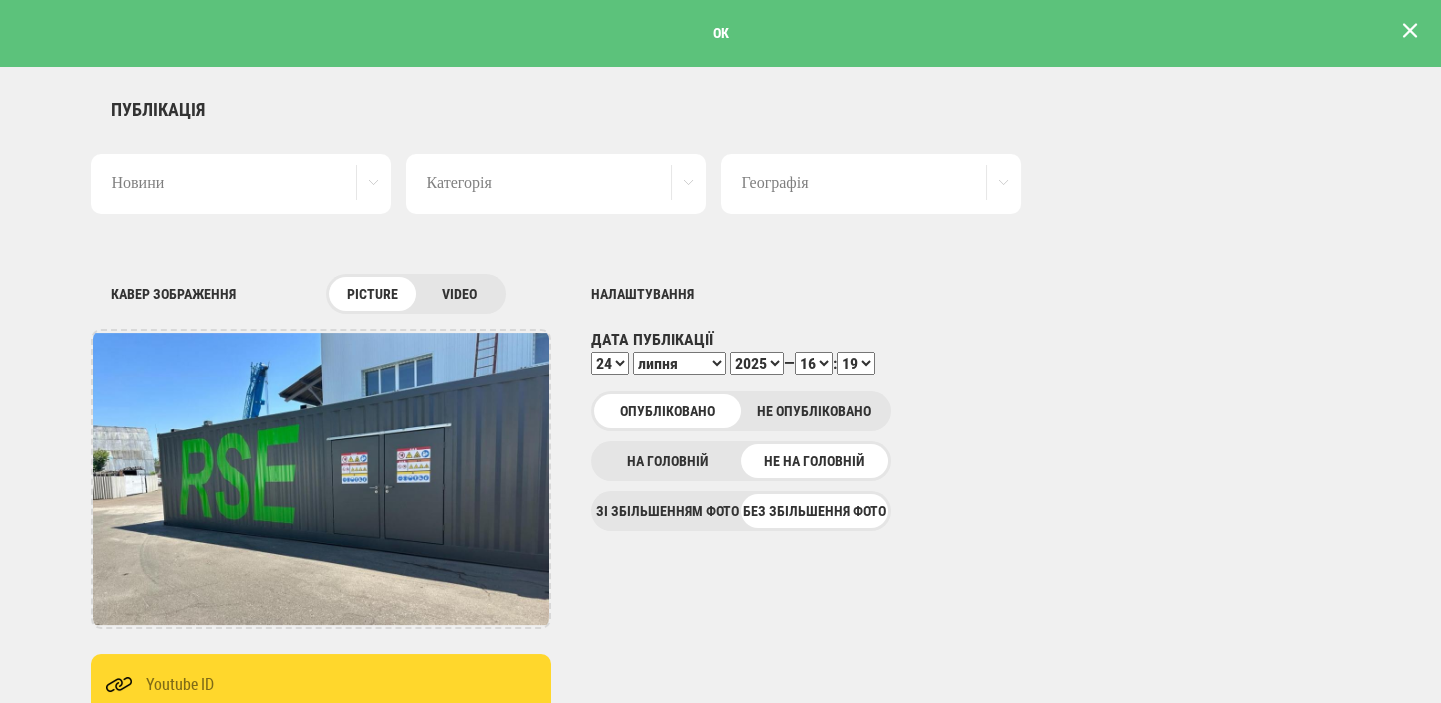 click at bounding box center (1410, 31) 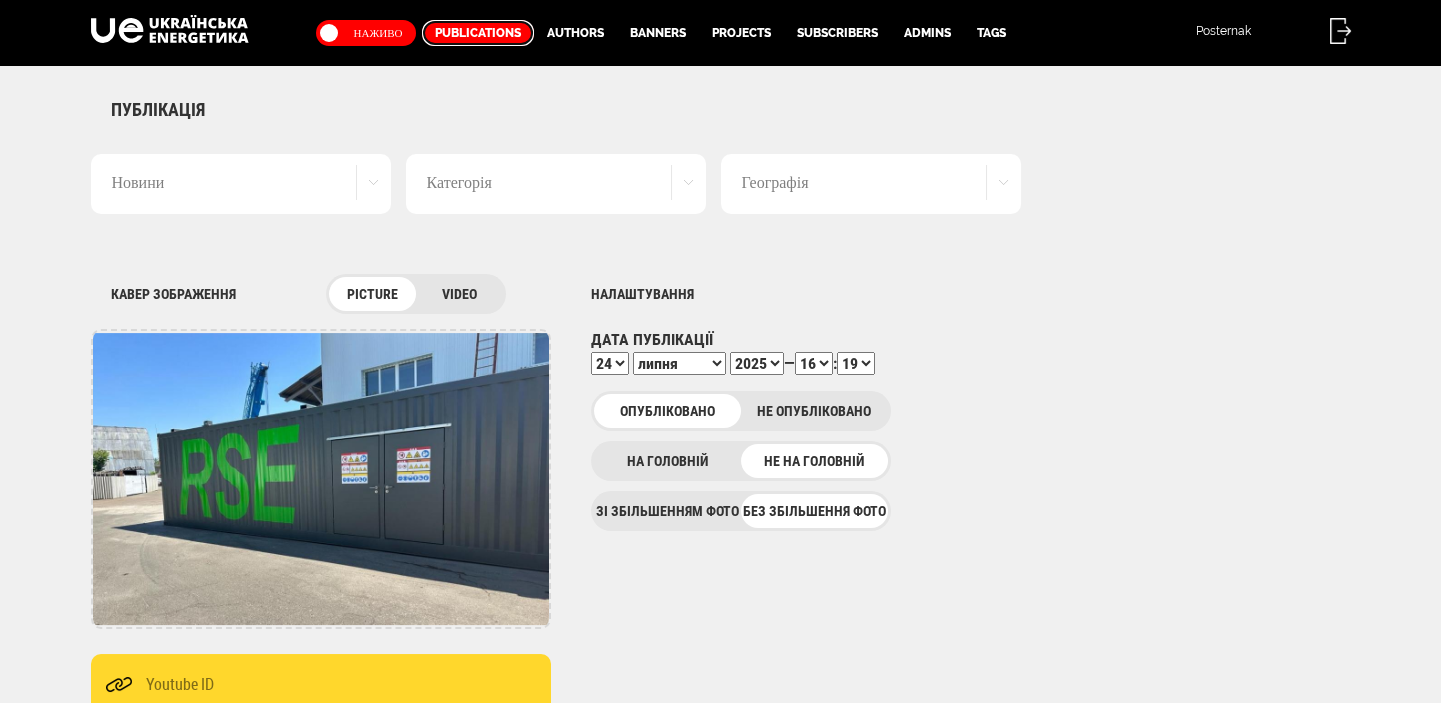 click on "Publications" at bounding box center (478, 33) 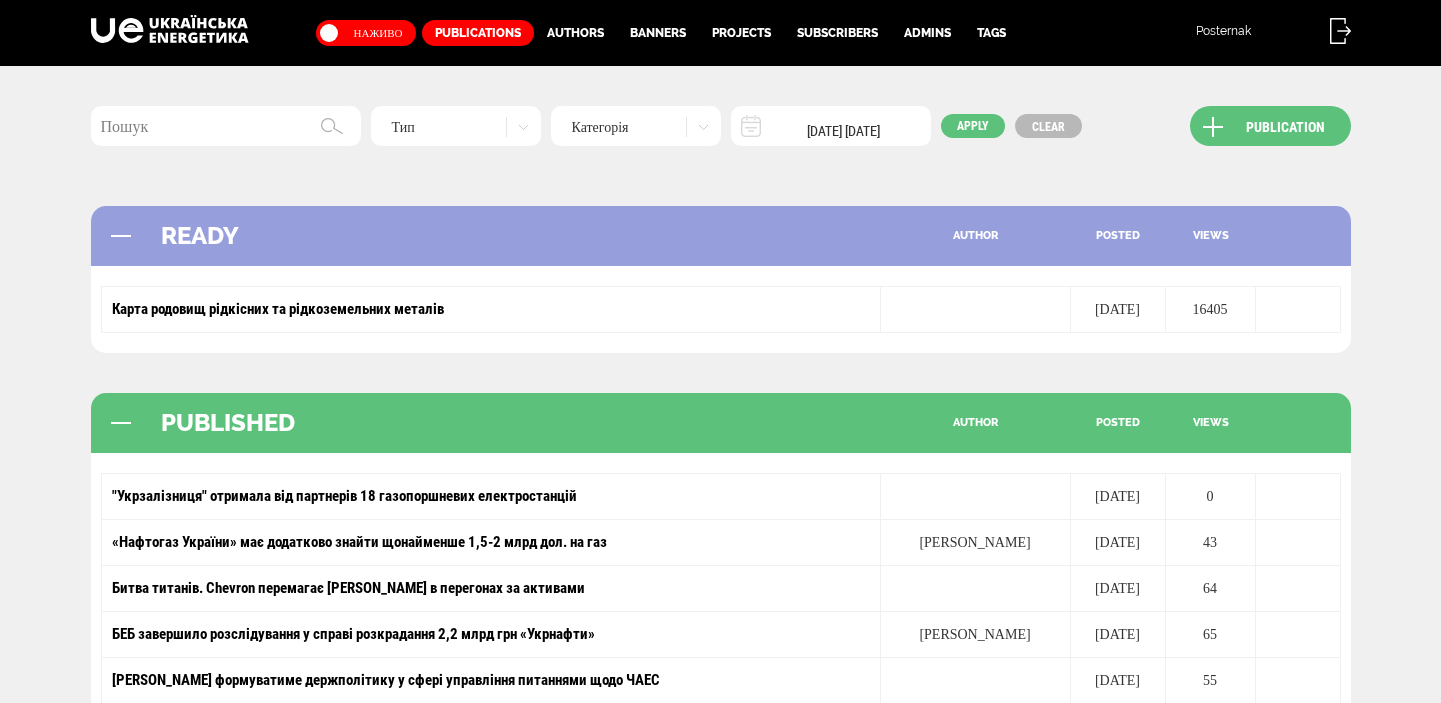 scroll, scrollTop: 0, scrollLeft: 0, axis: both 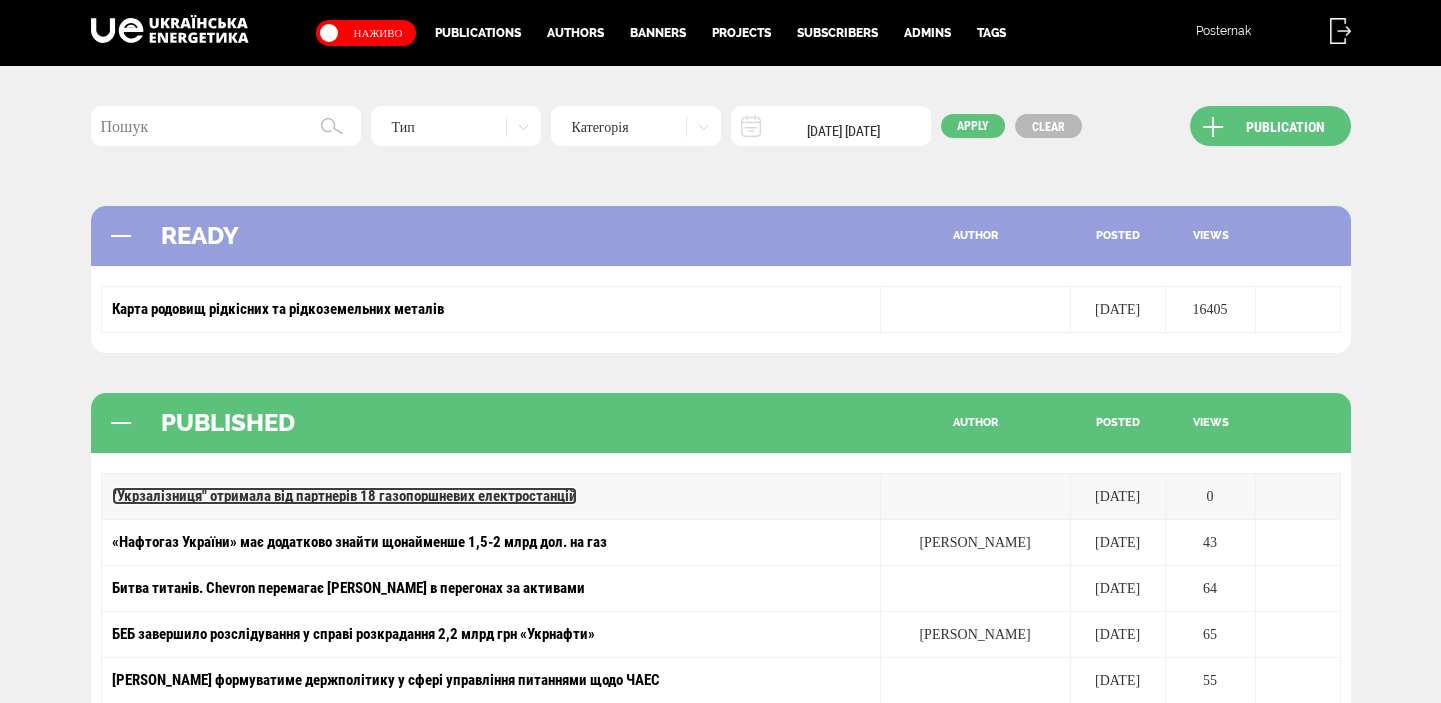 click on ""Укрзалізниця" отримала від партнерів 18 газопоршневих електростанцій" at bounding box center (344, 496) 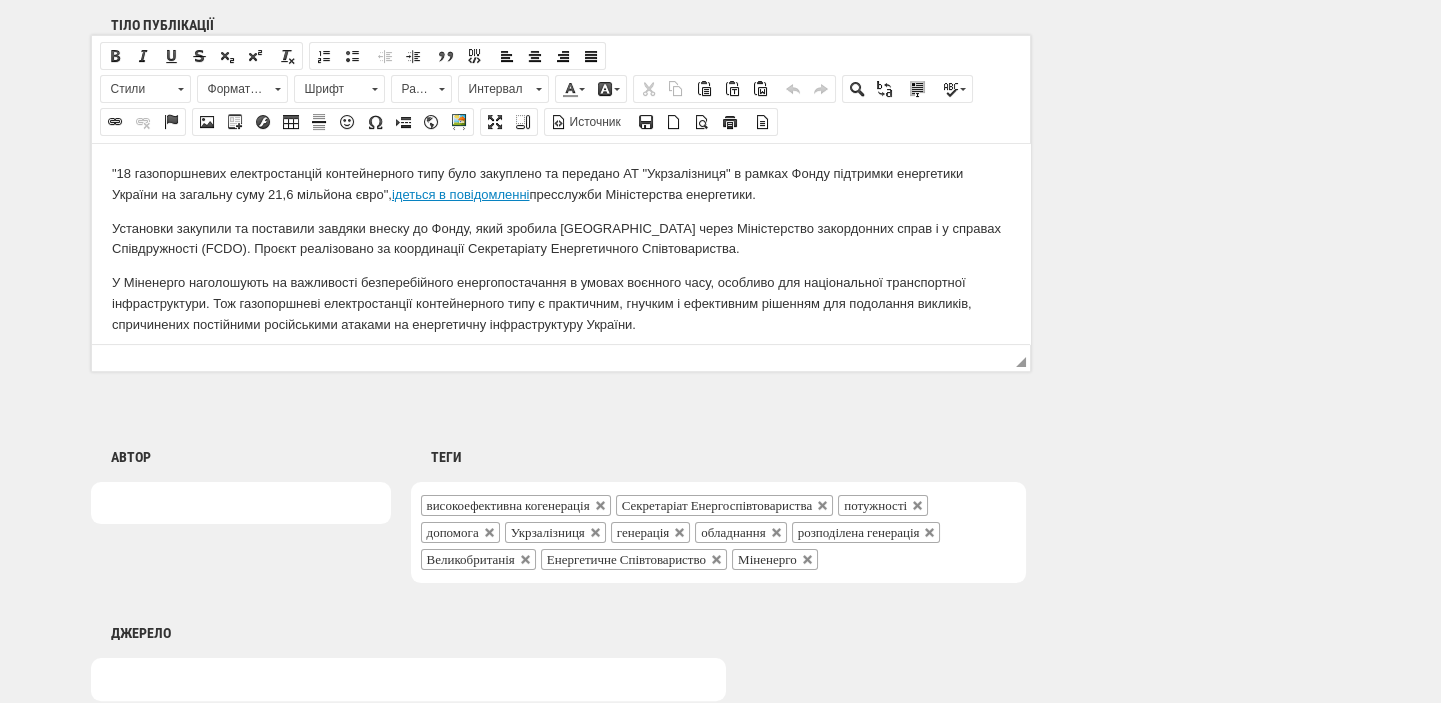scroll, scrollTop: 1504, scrollLeft: 0, axis: vertical 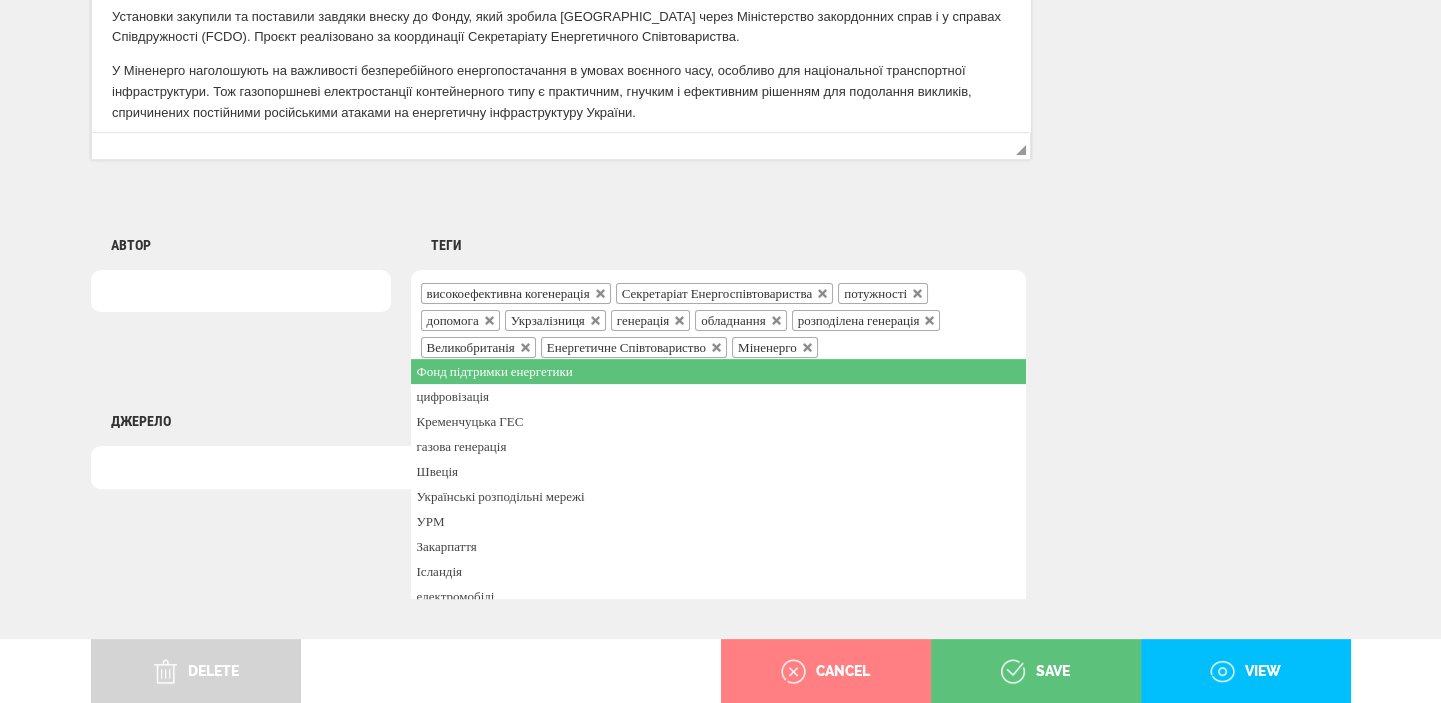 click at bounding box center [835, 345] 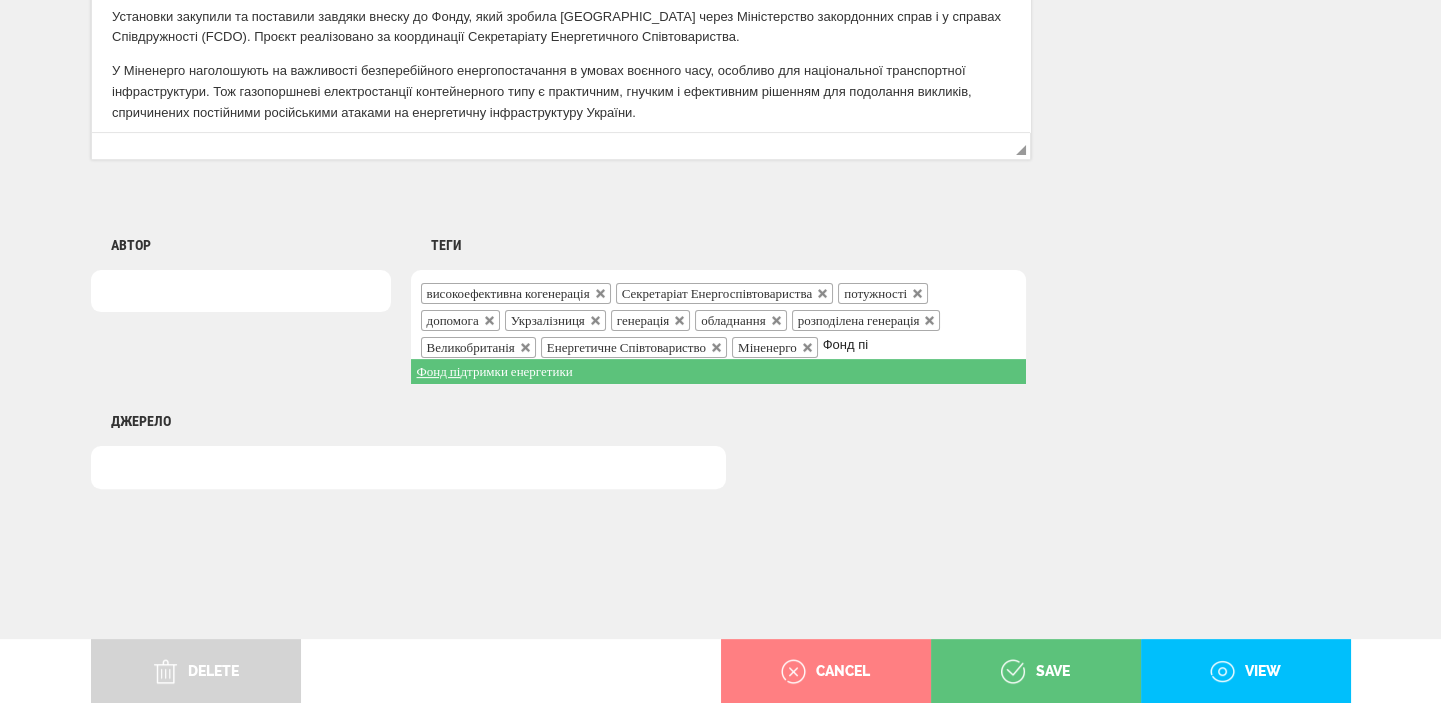 type on "Фонд пі" 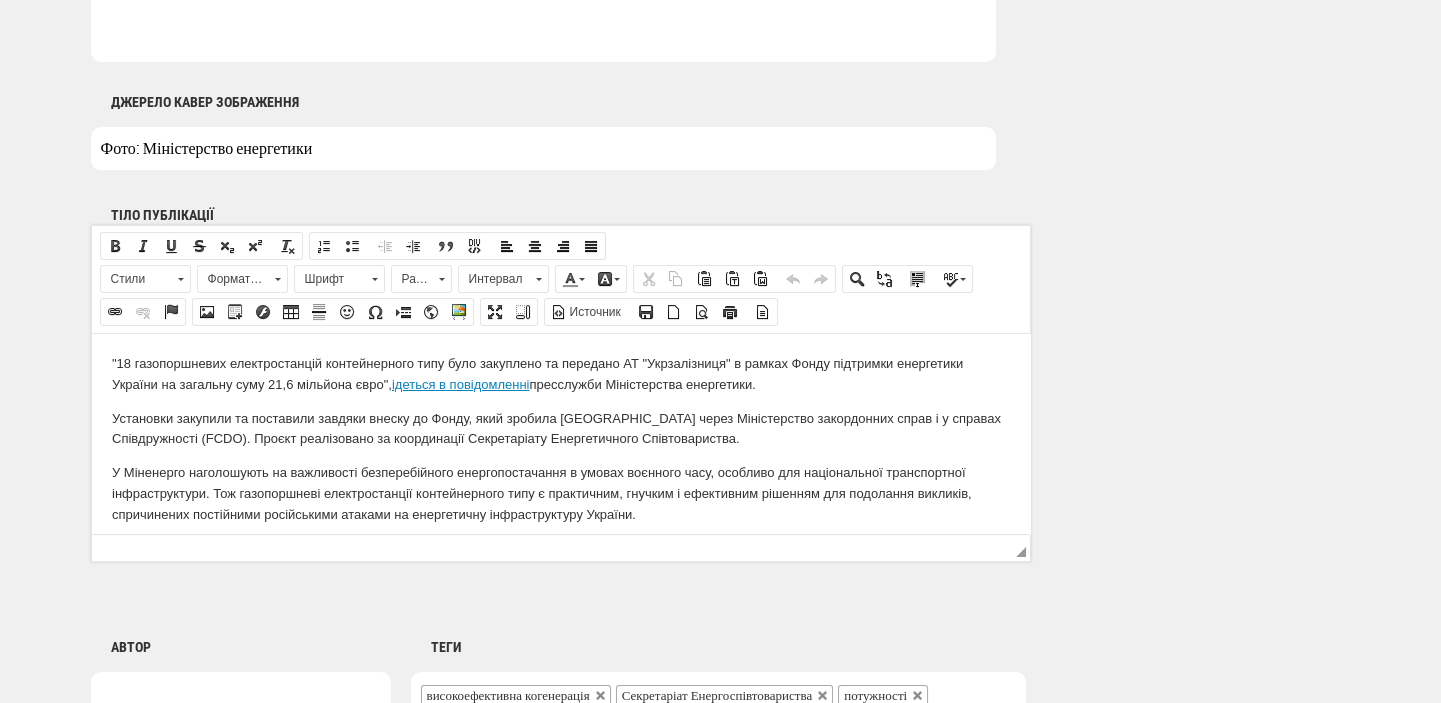scroll, scrollTop: 1640, scrollLeft: 0, axis: vertical 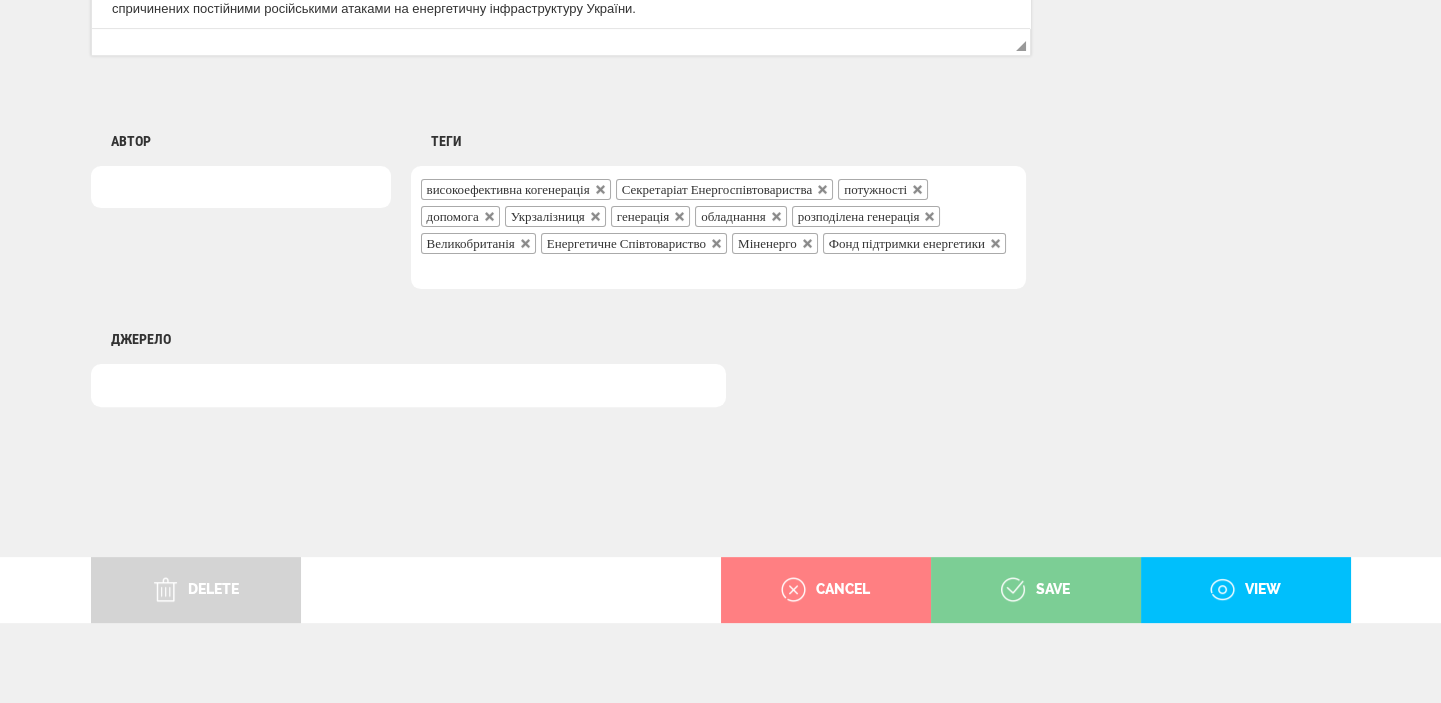 click on "save" at bounding box center [1035, 590] 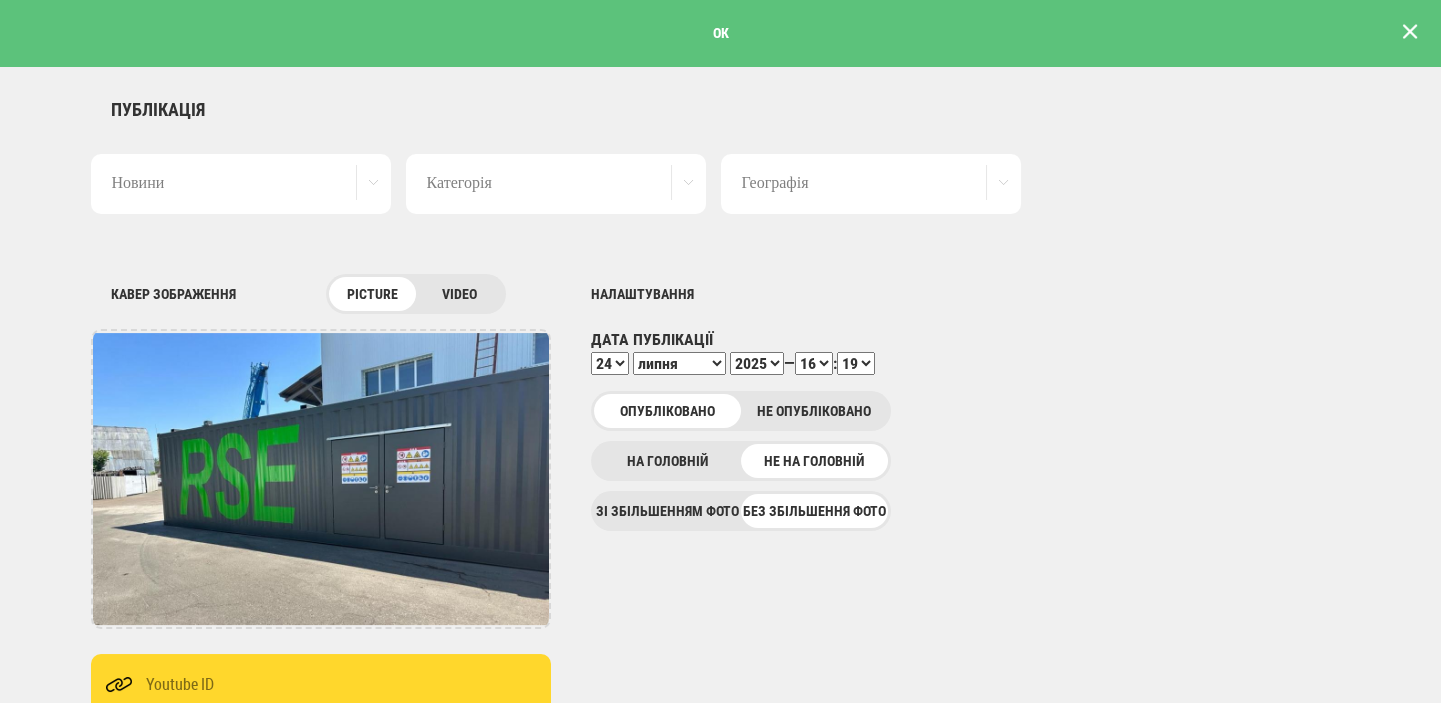 scroll, scrollTop: 0, scrollLeft: 0, axis: both 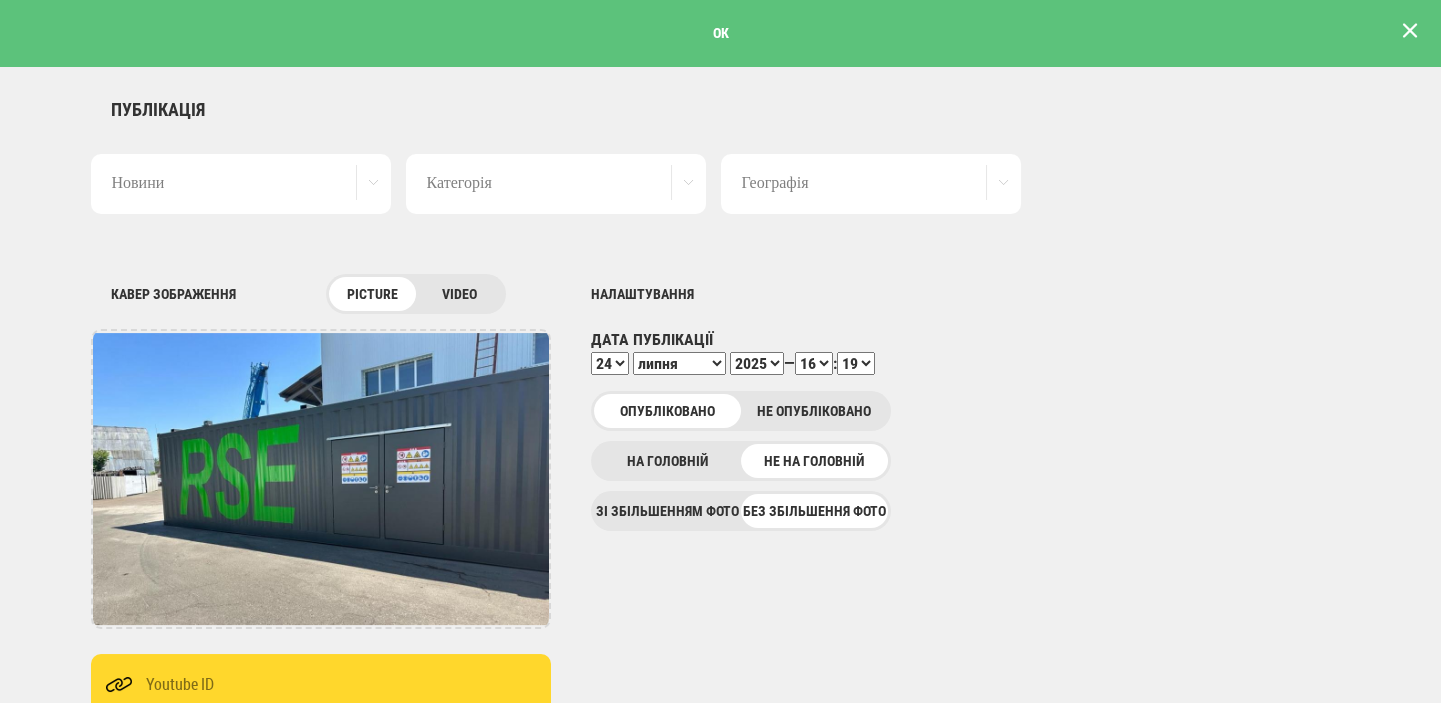 click at bounding box center [1410, 31] 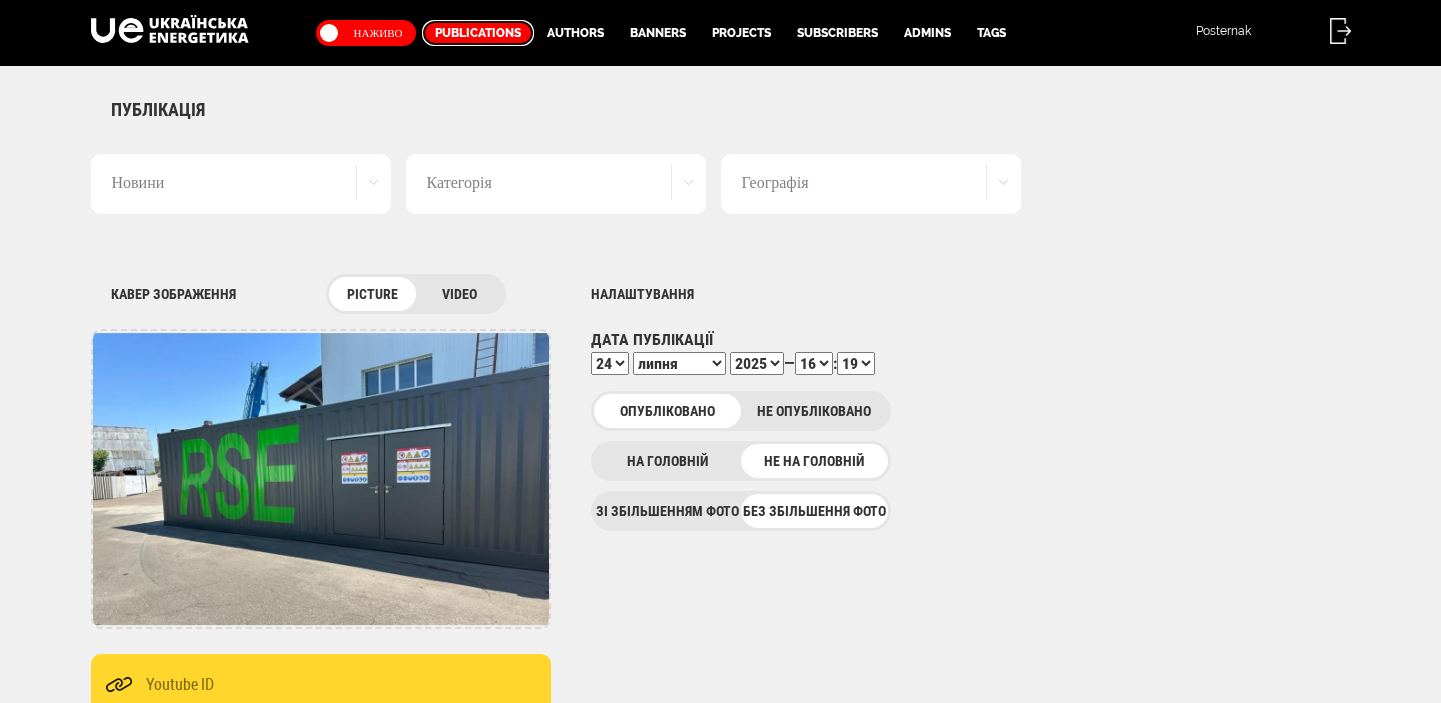 click on "Publications" at bounding box center [478, 33] 